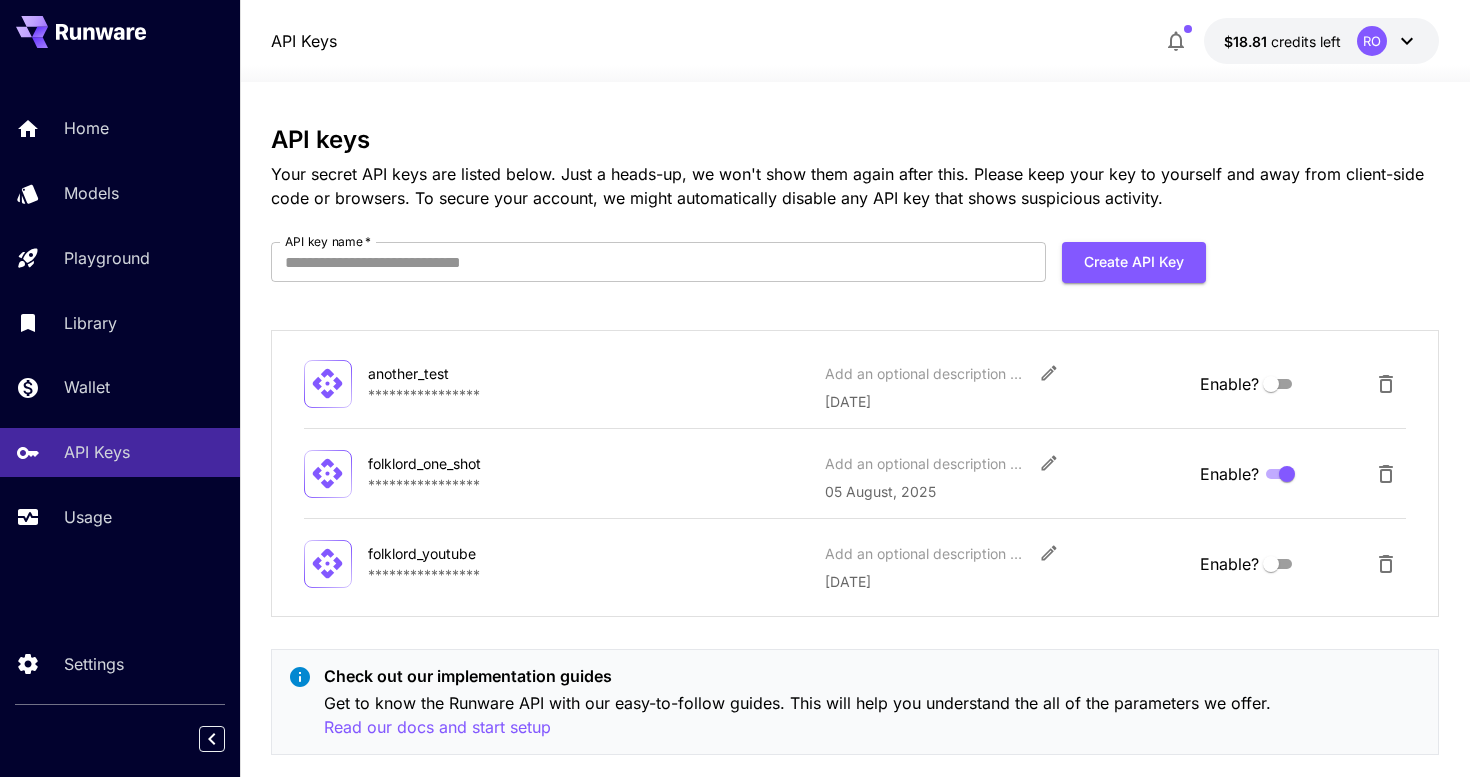 scroll, scrollTop: 0, scrollLeft: 0, axis: both 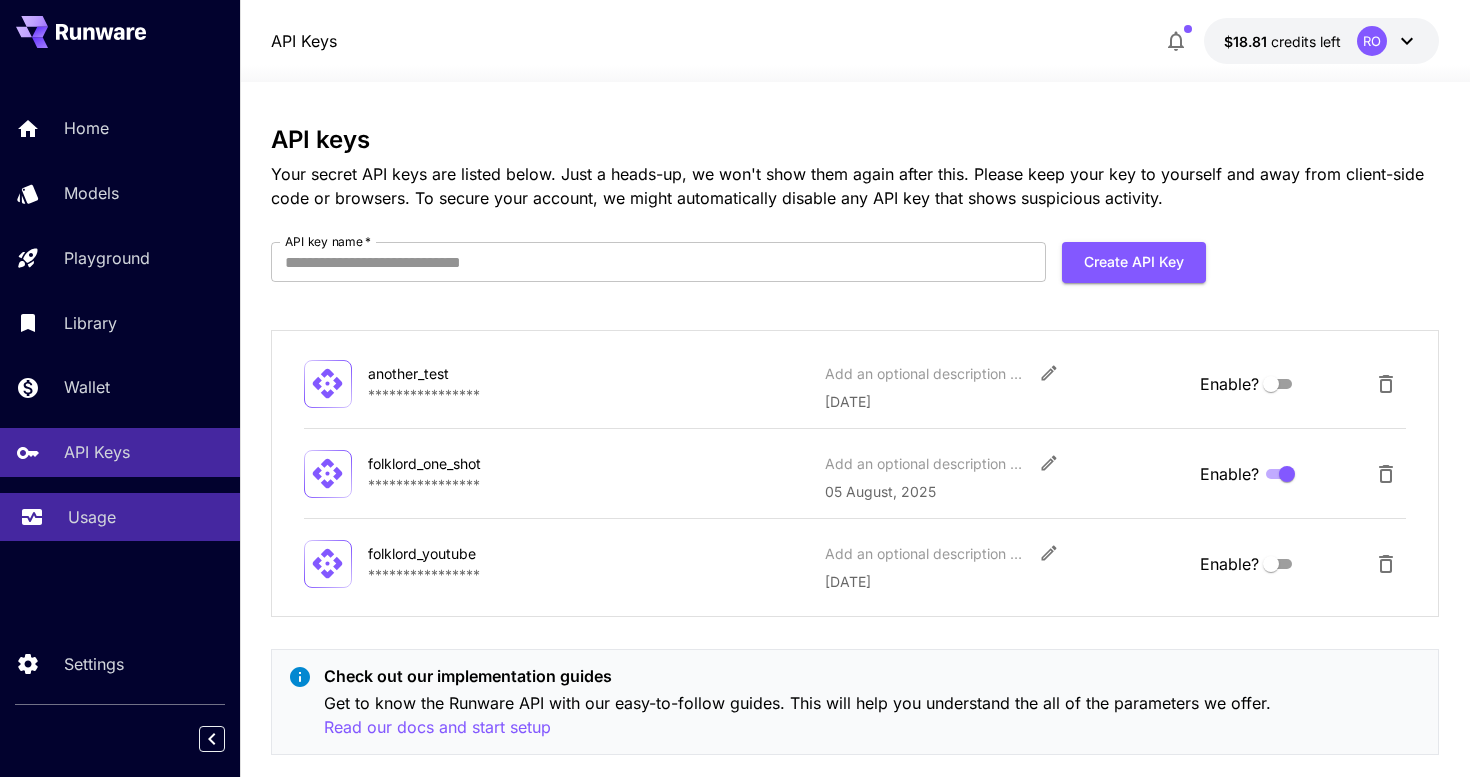 click on "Usage" at bounding box center (120, 517) 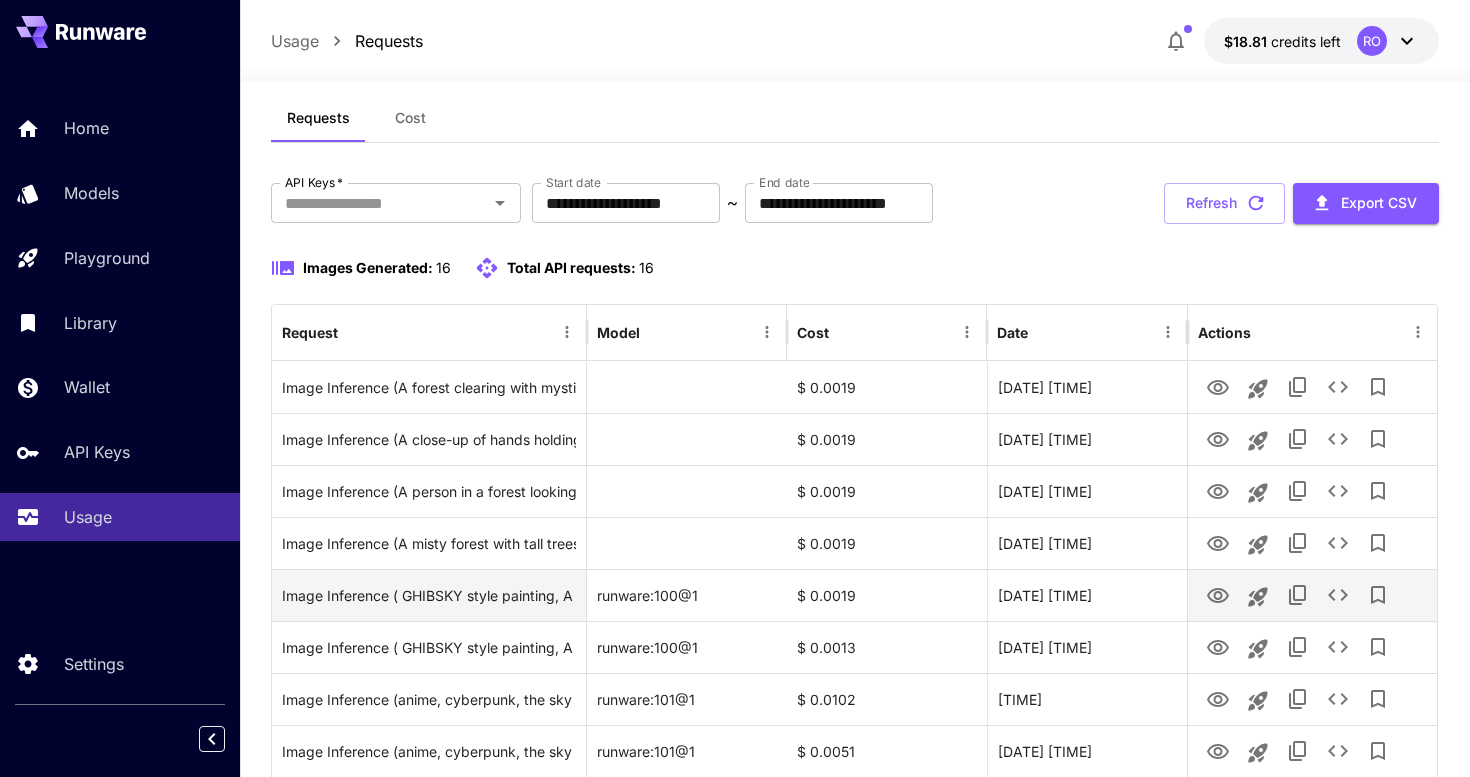 scroll, scrollTop: 33, scrollLeft: 0, axis: vertical 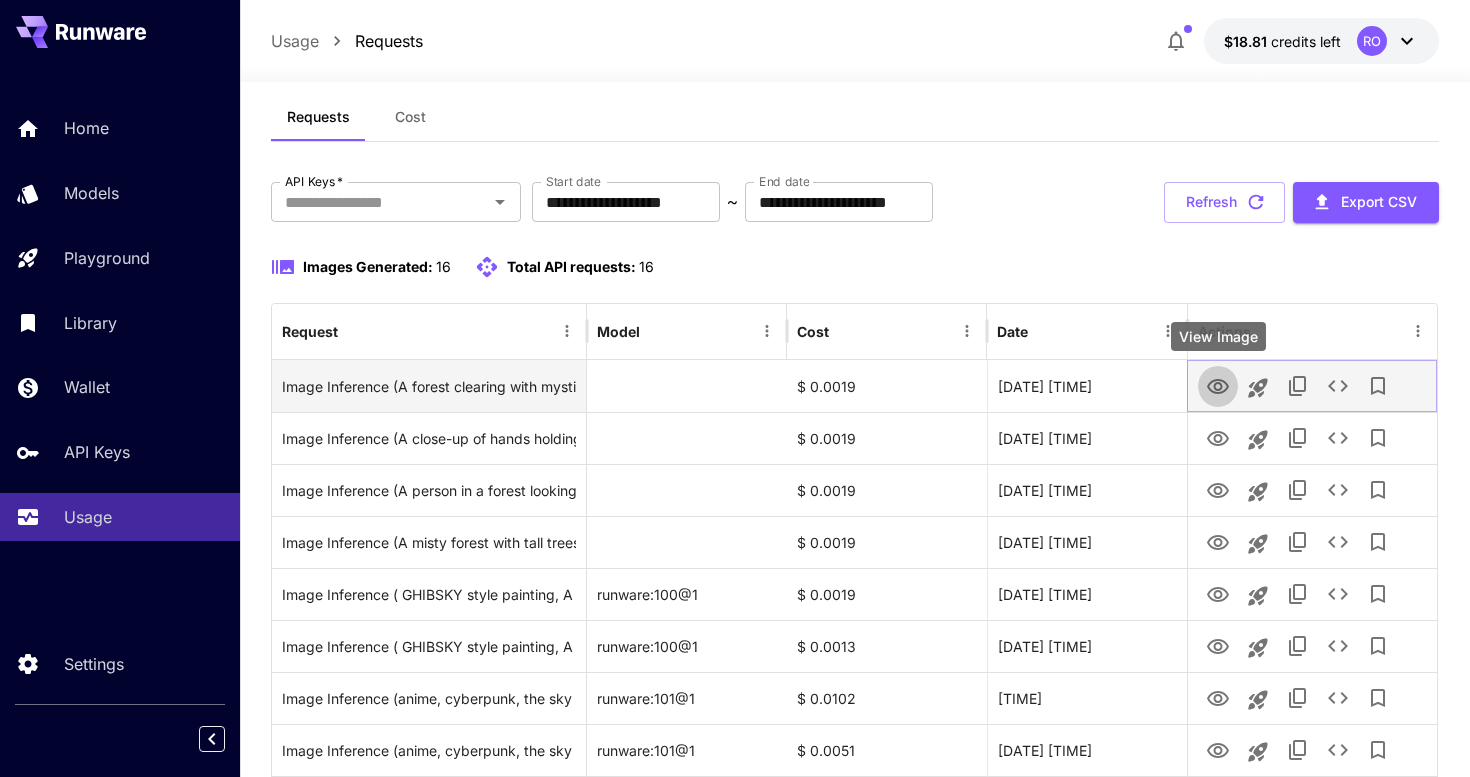 click 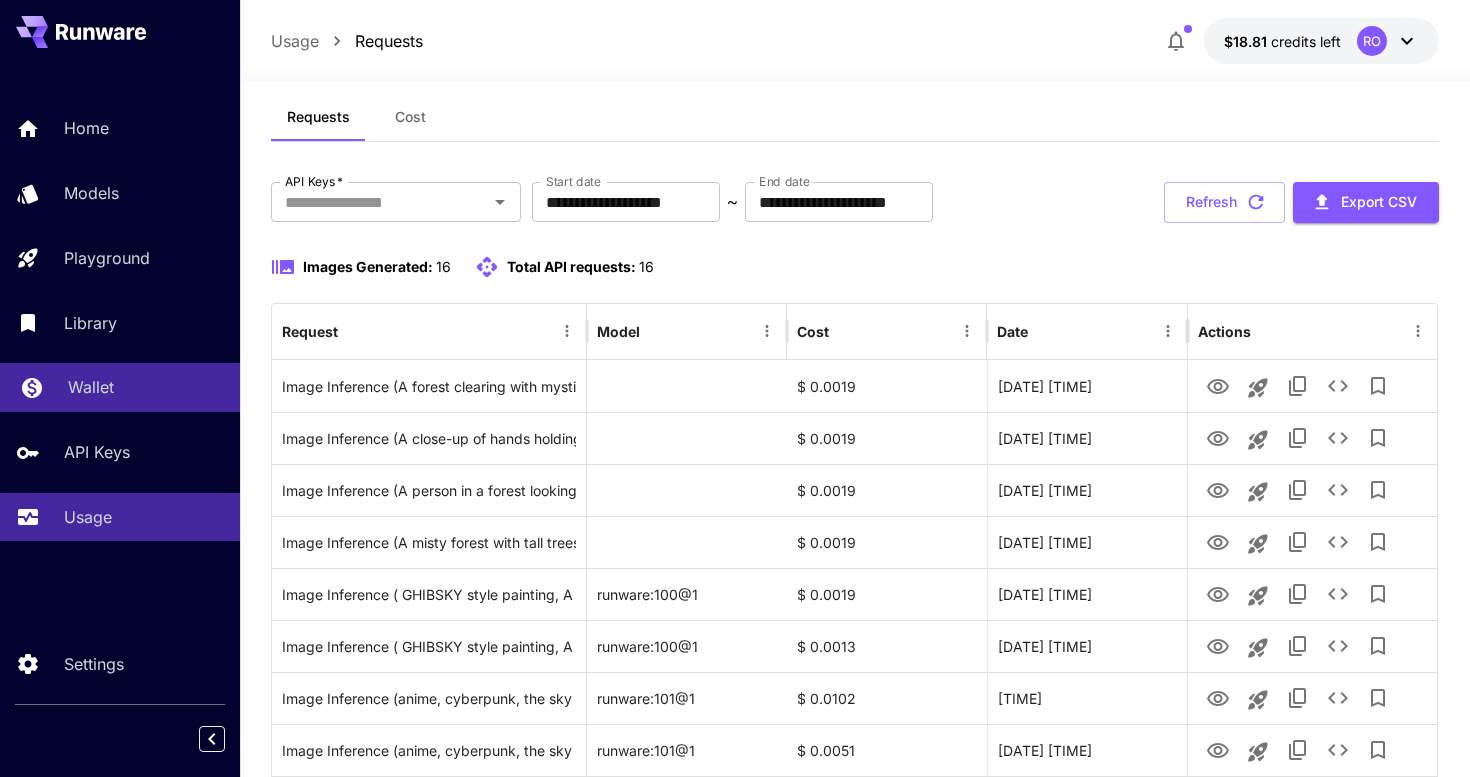 click on "Wallet" at bounding box center [146, 387] 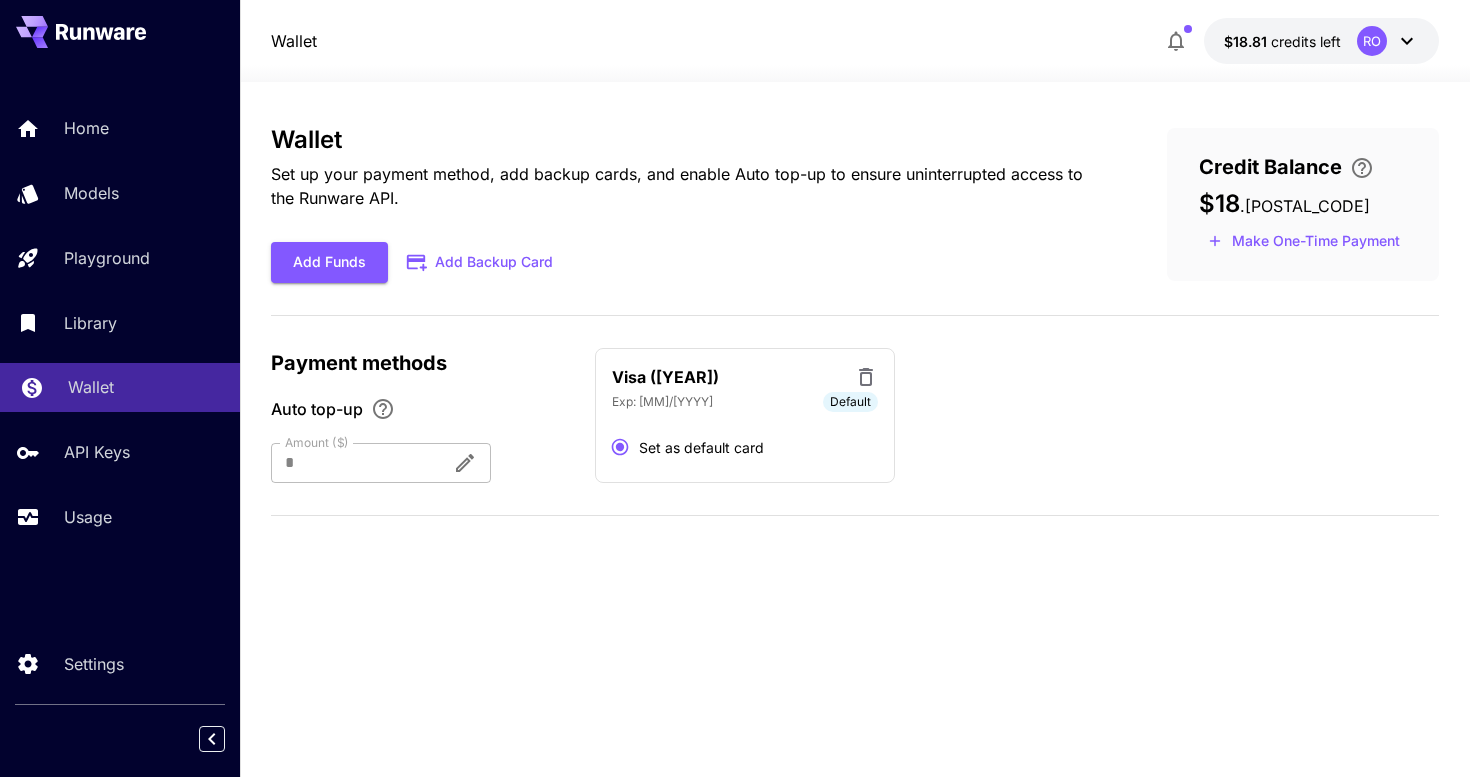 scroll, scrollTop: 0, scrollLeft: 0, axis: both 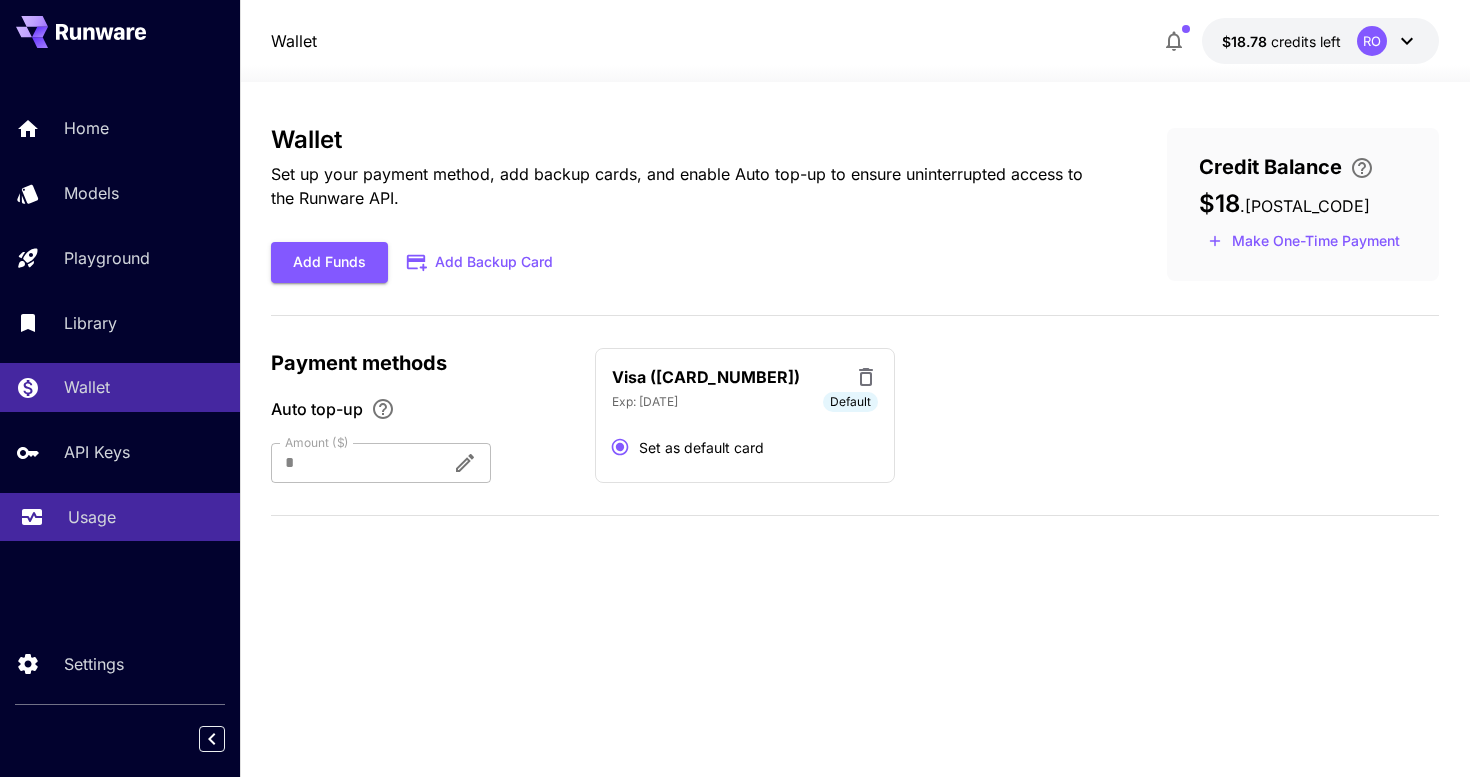 click on "Usage" at bounding box center [146, 517] 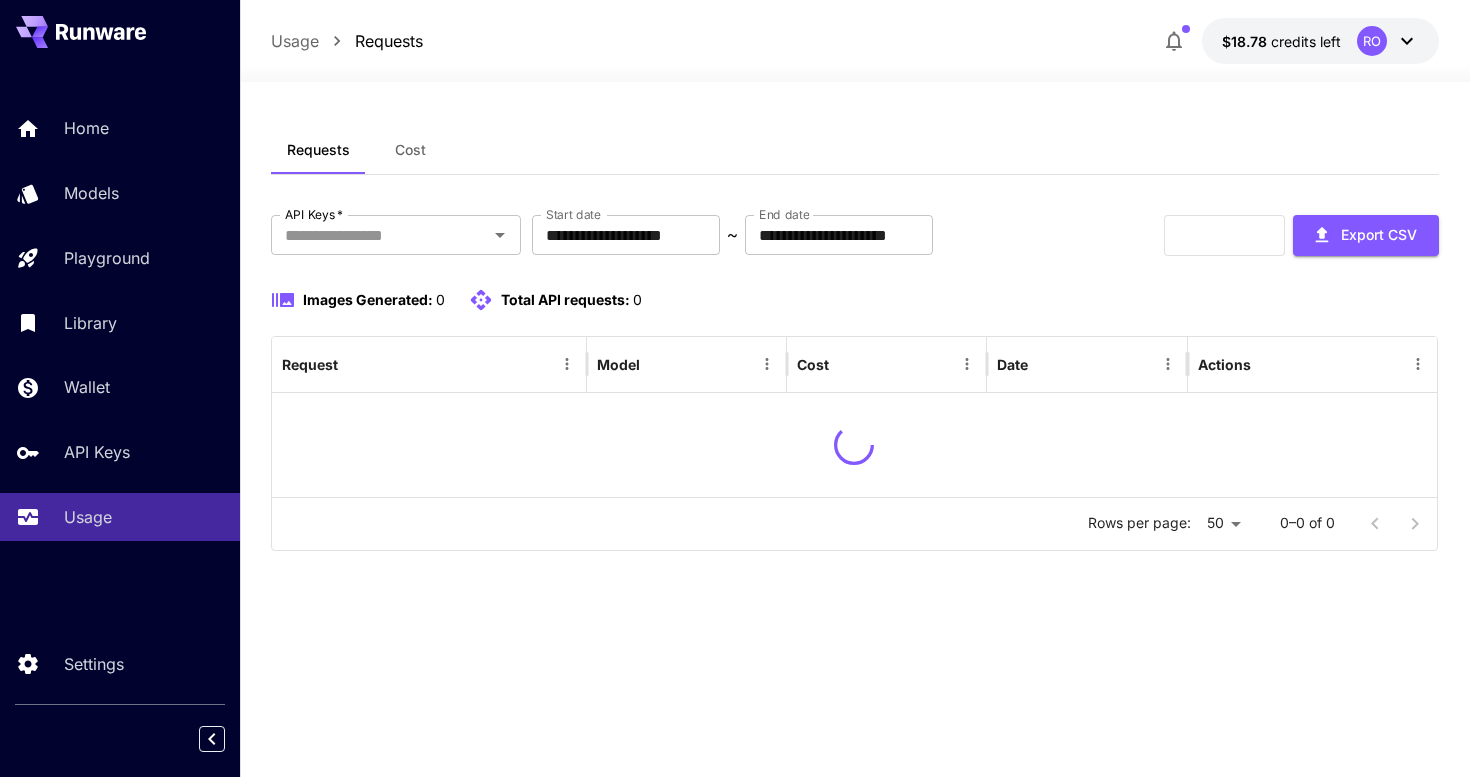 scroll, scrollTop: 0, scrollLeft: 0, axis: both 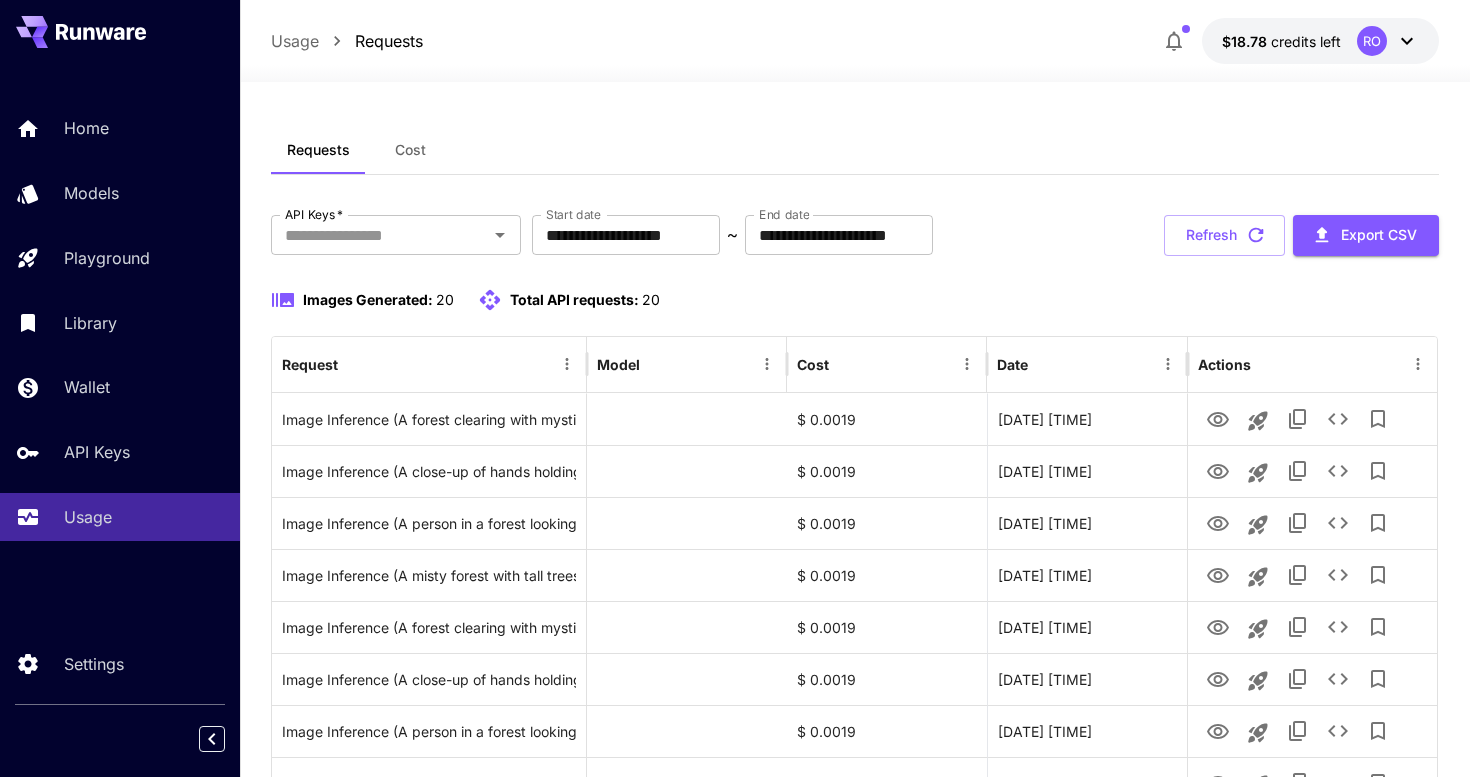 click 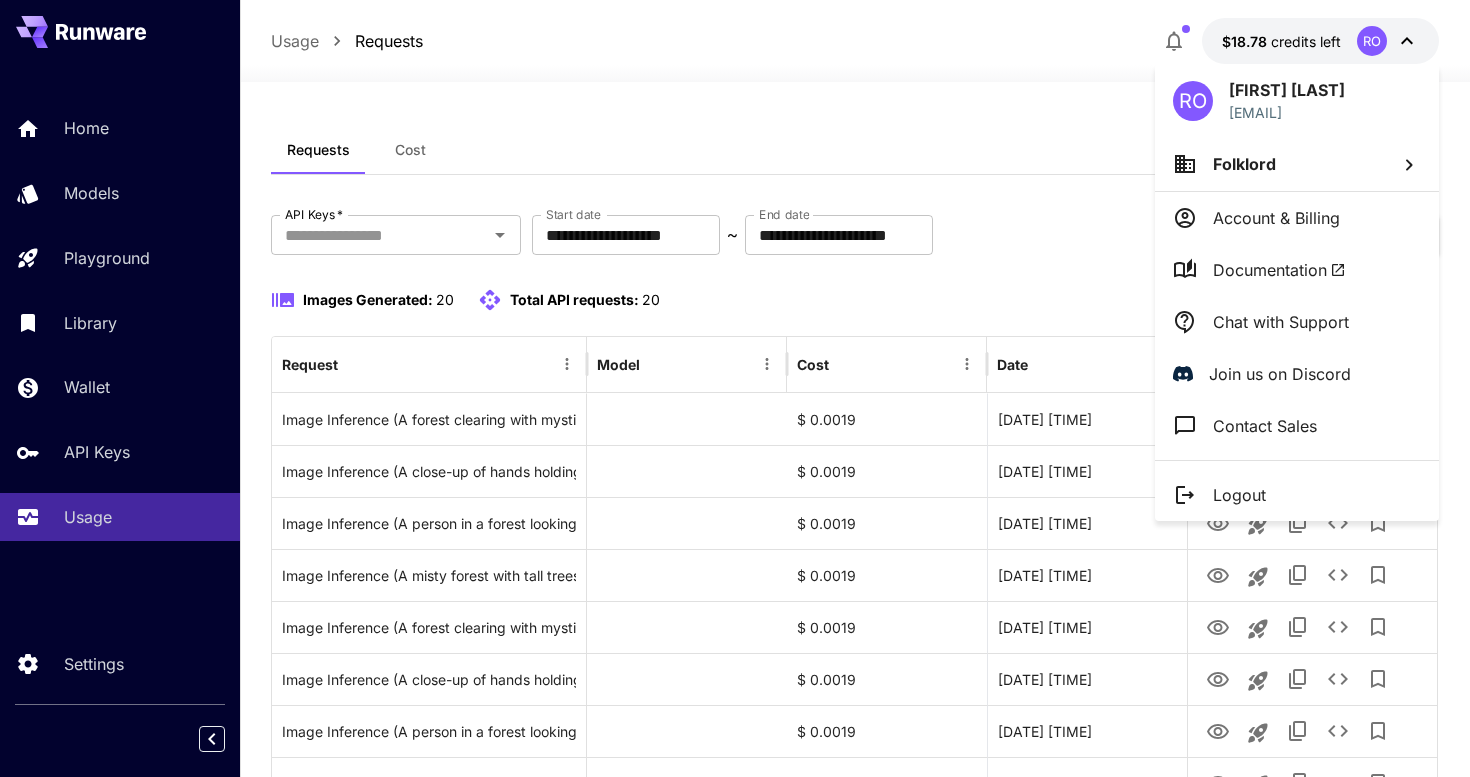 click at bounding box center (735, 388) 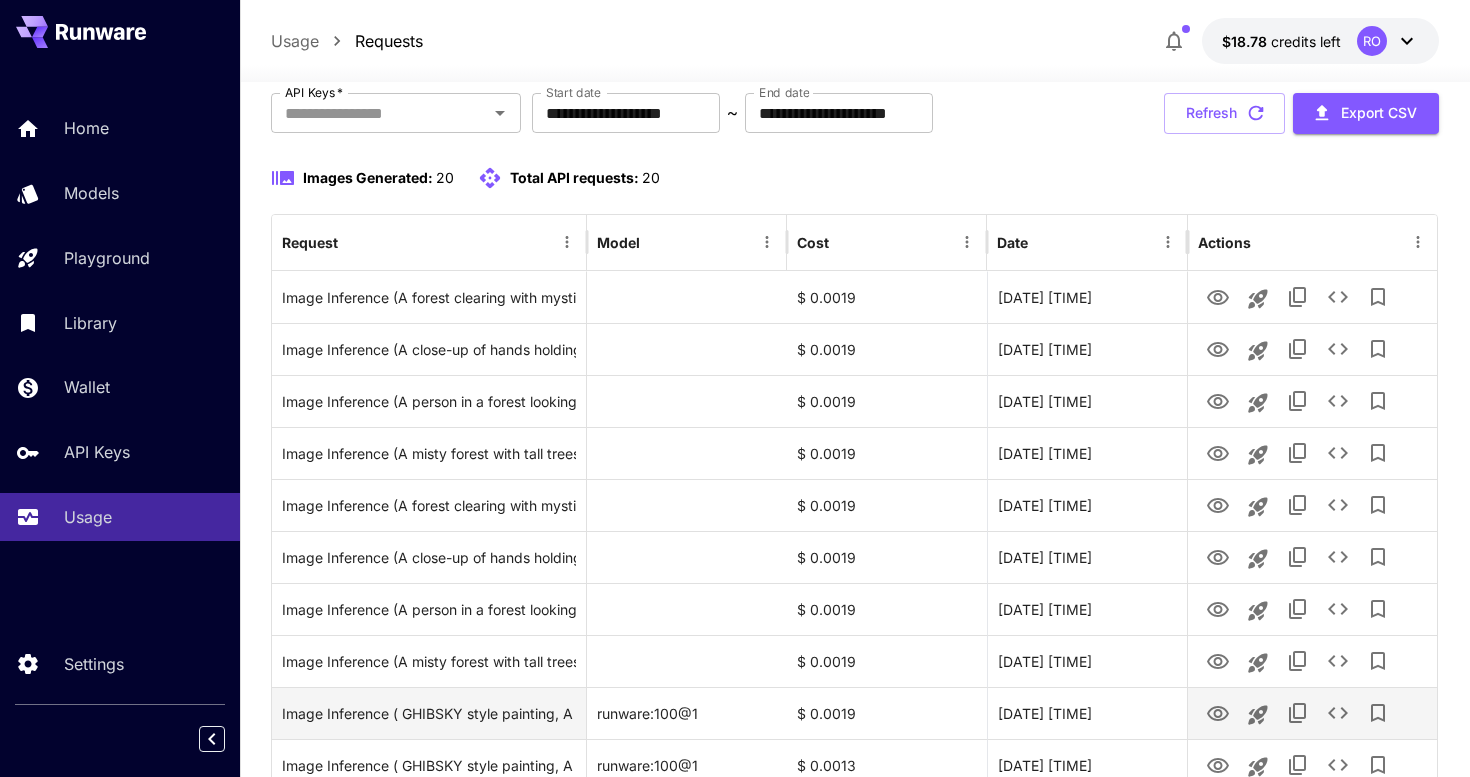 scroll, scrollTop: 121, scrollLeft: 0, axis: vertical 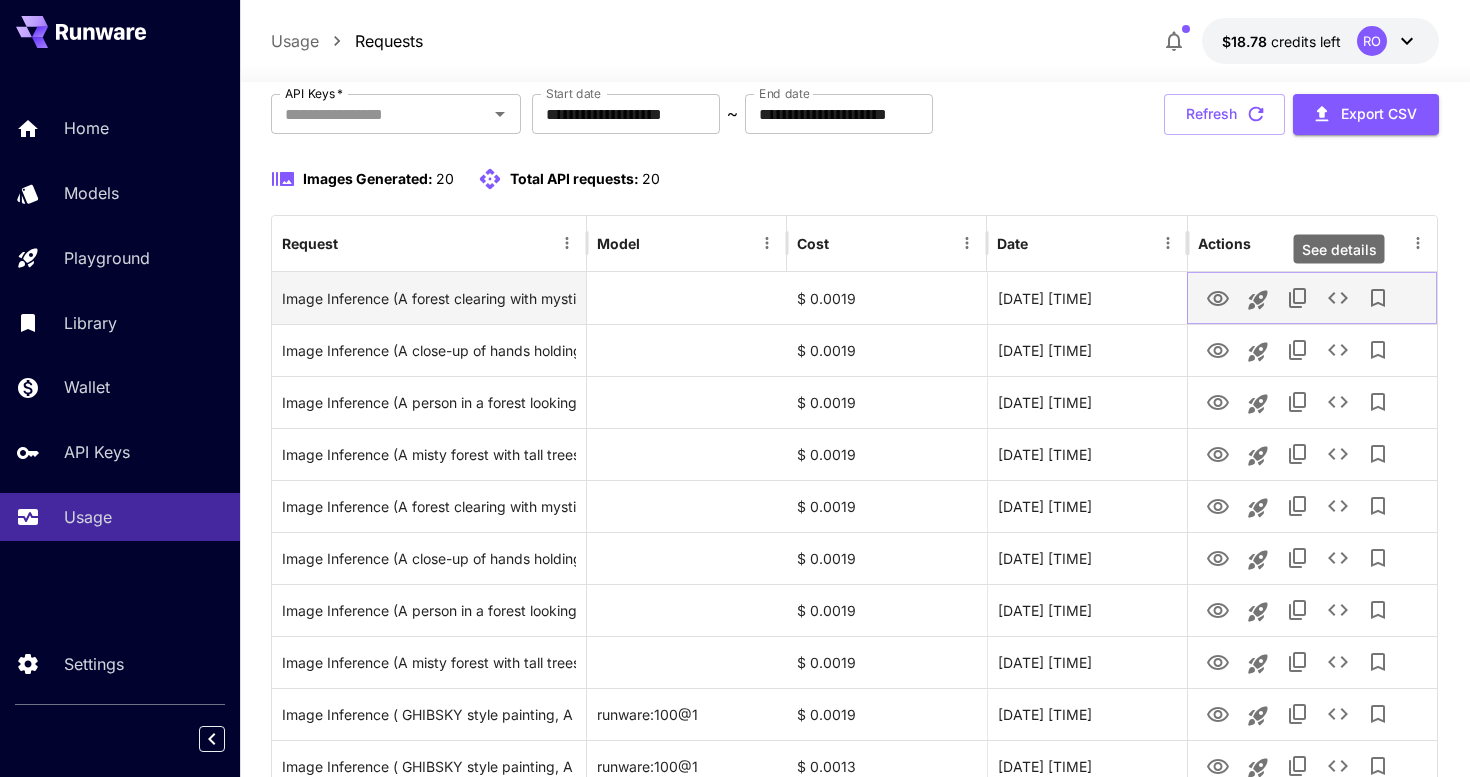 click 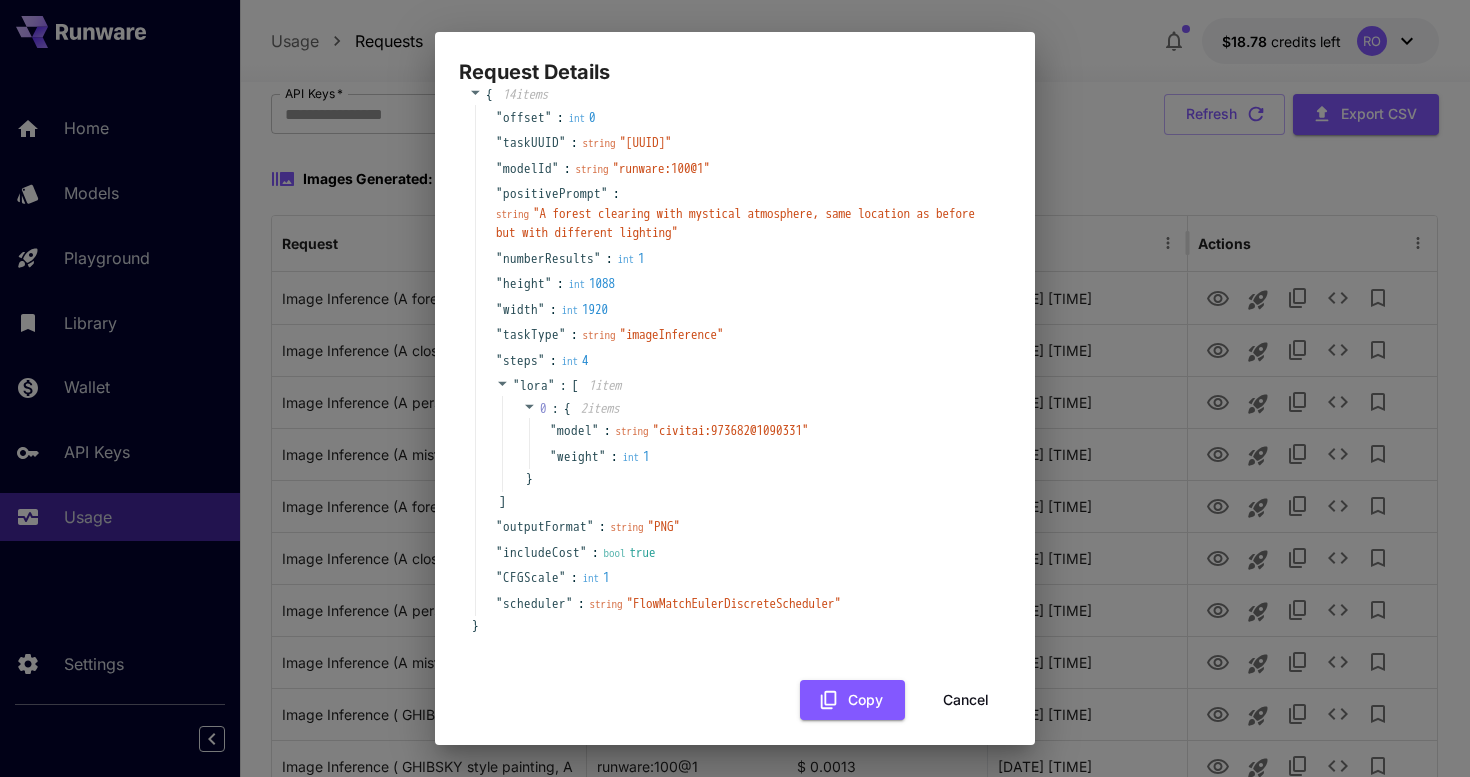 scroll, scrollTop: 38, scrollLeft: 0, axis: vertical 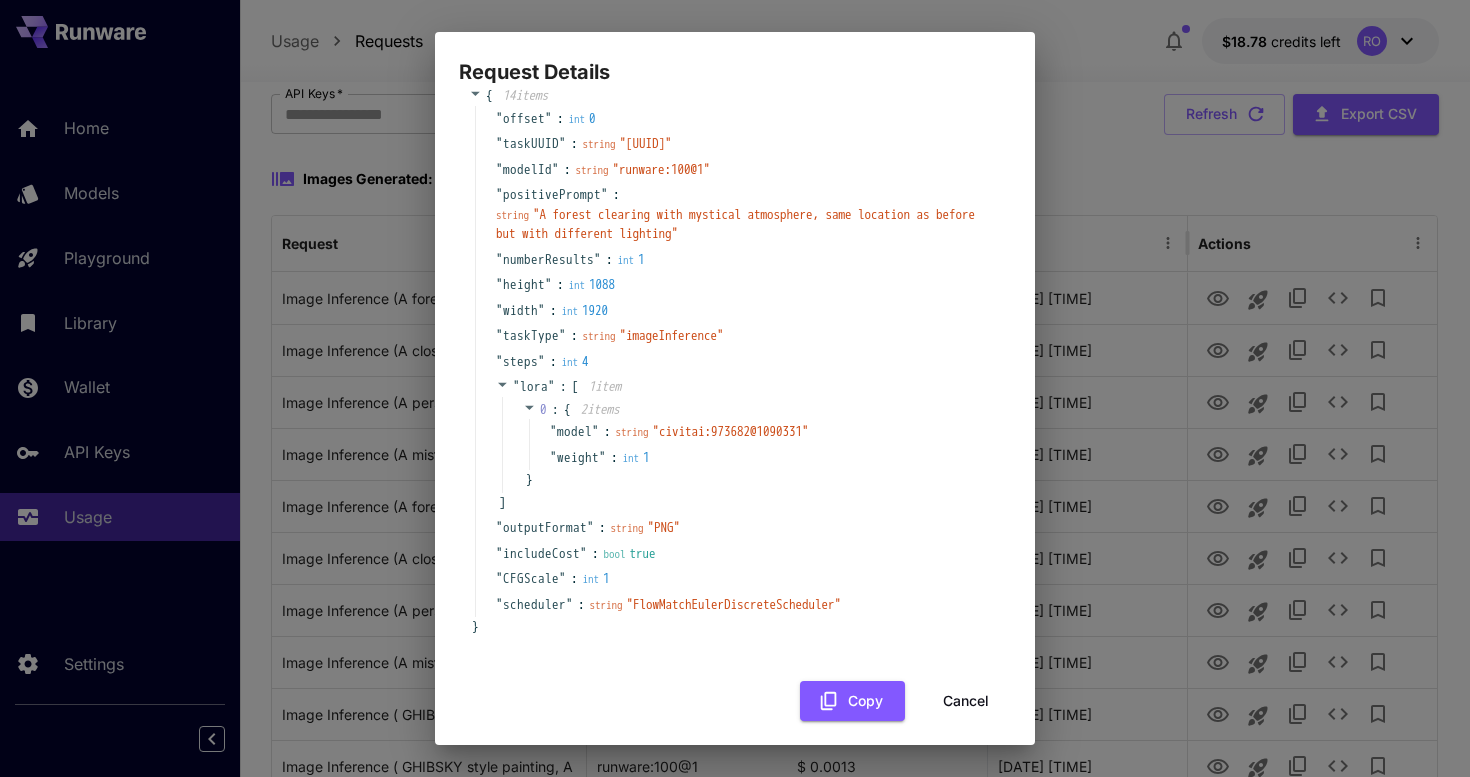 click on "Request Details { 14  item s " offset " : int 0 " taskUUID " : string " 8dd41363-4e30-4369-ac78-7af794ee874e " " modelId " : string " runware:100@1 " " positivePrompt " : string " A forest clearing with mystical atmosphere, same location as before but with different lighting " " numberResults " : int 1 " height " : int 1088 " width " : int 1920 " taskType " : string " imageInference " " steps " : int 4 " lora " : [ 1  item 0 : { 2  item s " model " : string " civitai:973682@1090331 " " weight " : int 1 } ] " outputFormat " : string " PNG " " includeCost " : bool true " CFGScale " : int 1 " scheduler " : string " FlowMatchEulerDiscreteScheduler " } Copy Cancel" at bounding box center [735, 388] 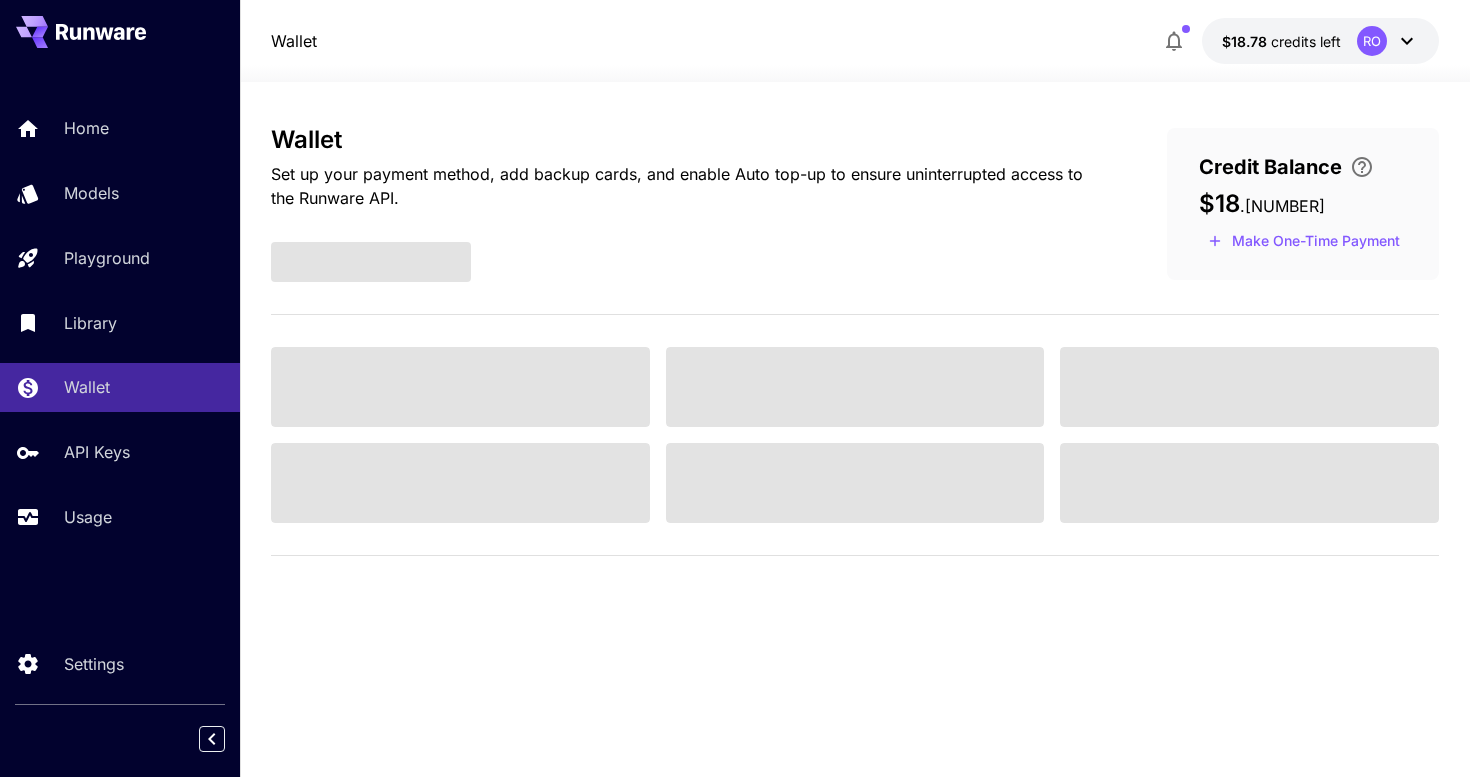 scroll, scrollTop: 0, scrollLeft: 0, axis: both 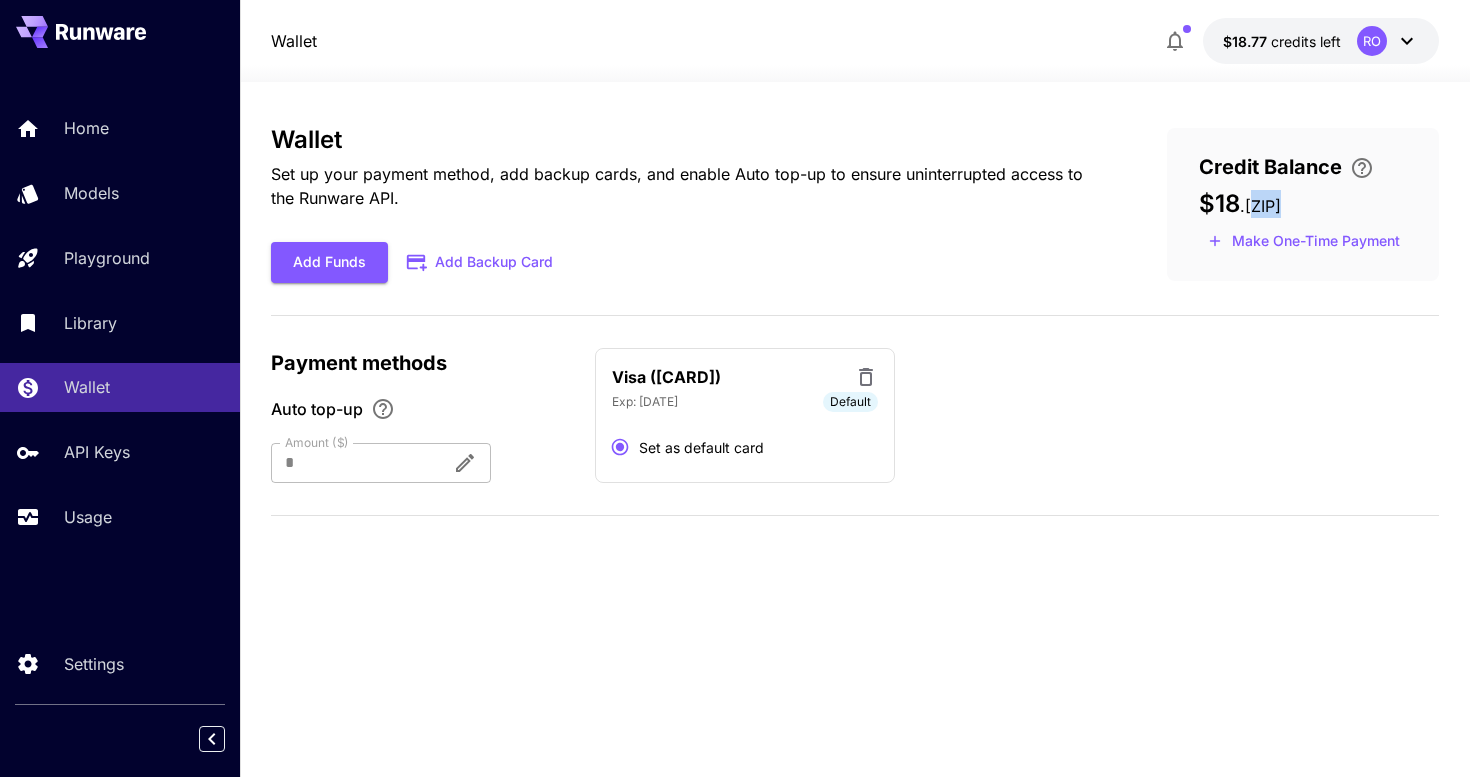drag, startPoint x: 1257, startPoint y: 206, endPoint x: 1306, endPoint y: 202, distance: 49.162994 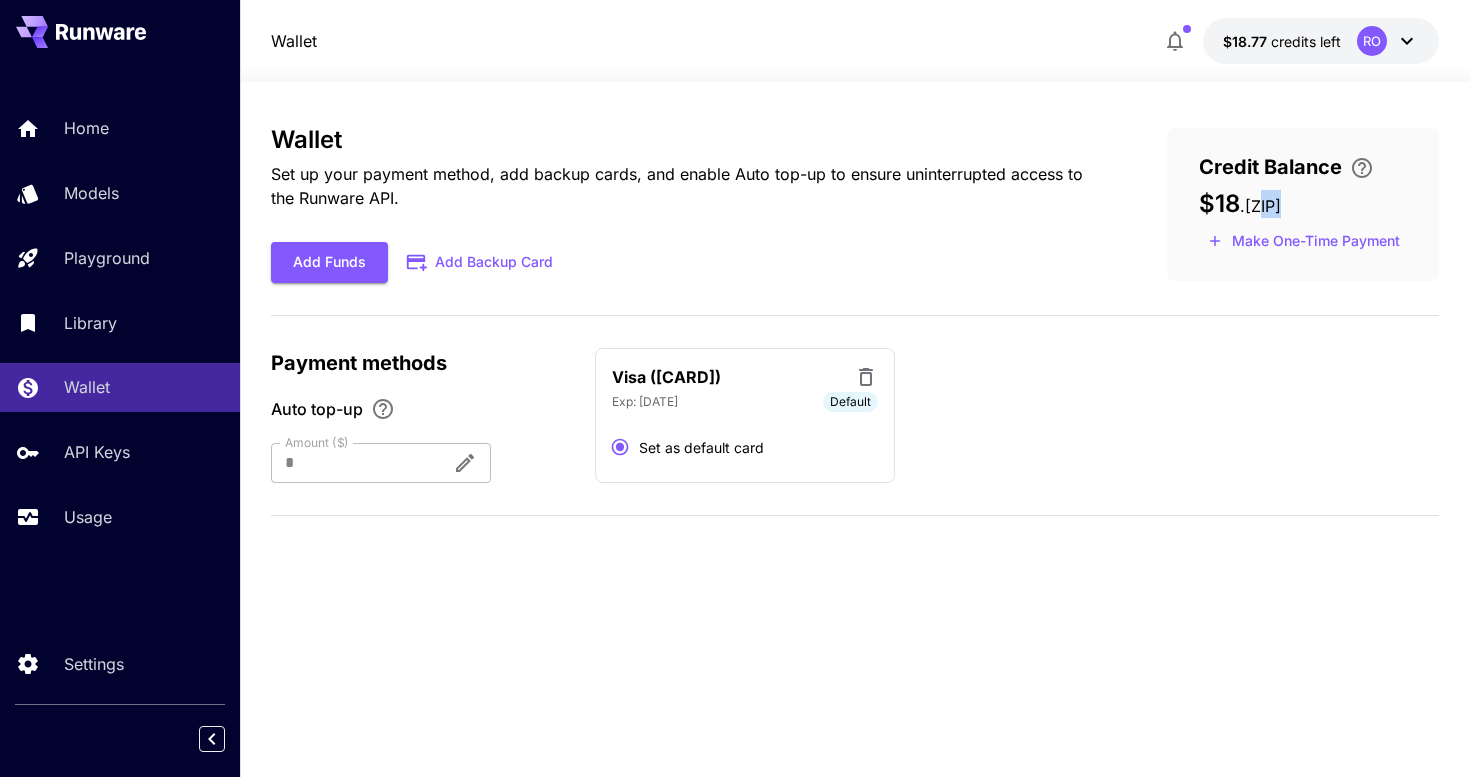 drag, startPoint x: 1263, startPoint y: 207, endPoint x: 1314, endPoint y: 199, distance: 51.62364 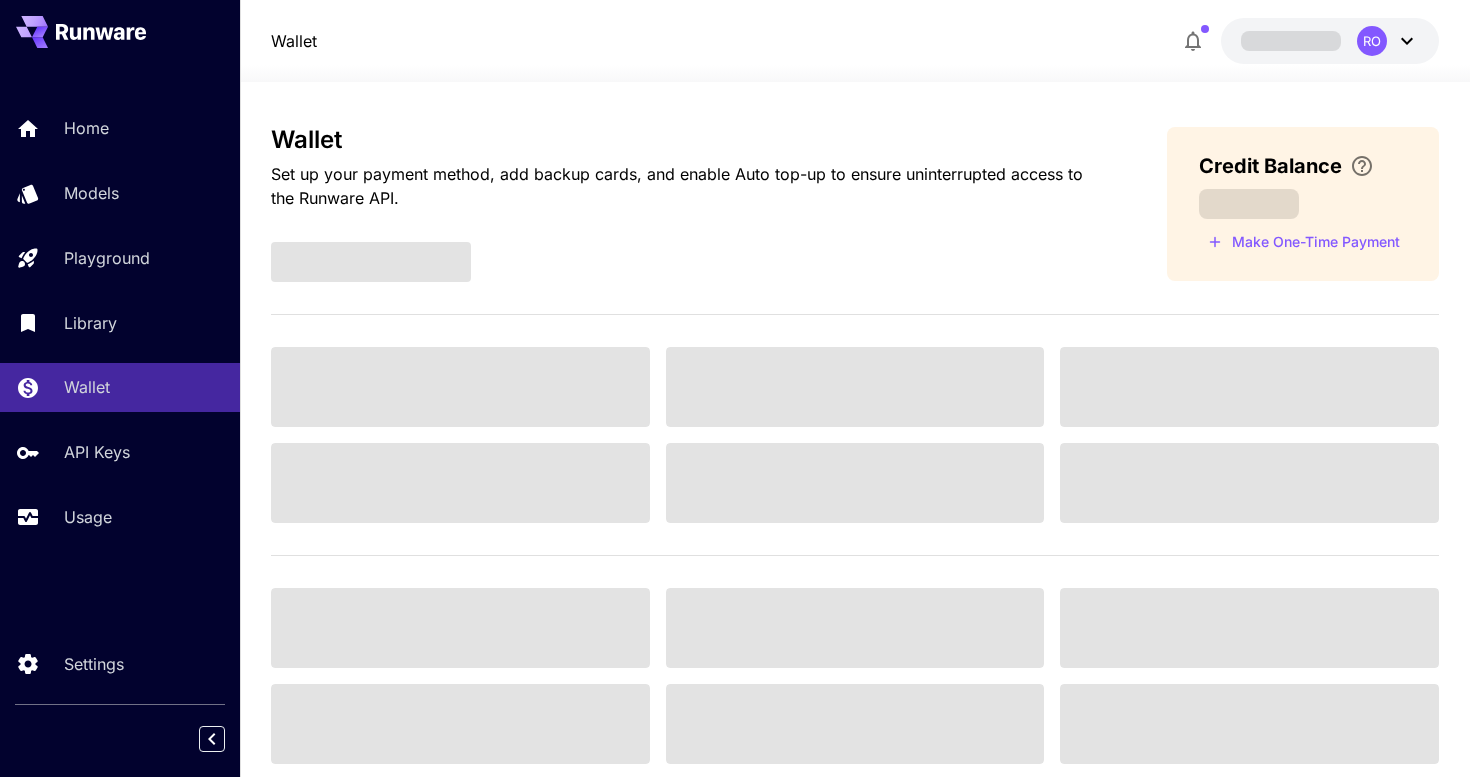scroll, scrollTop: 0, scrollLeft: 0, axis: both 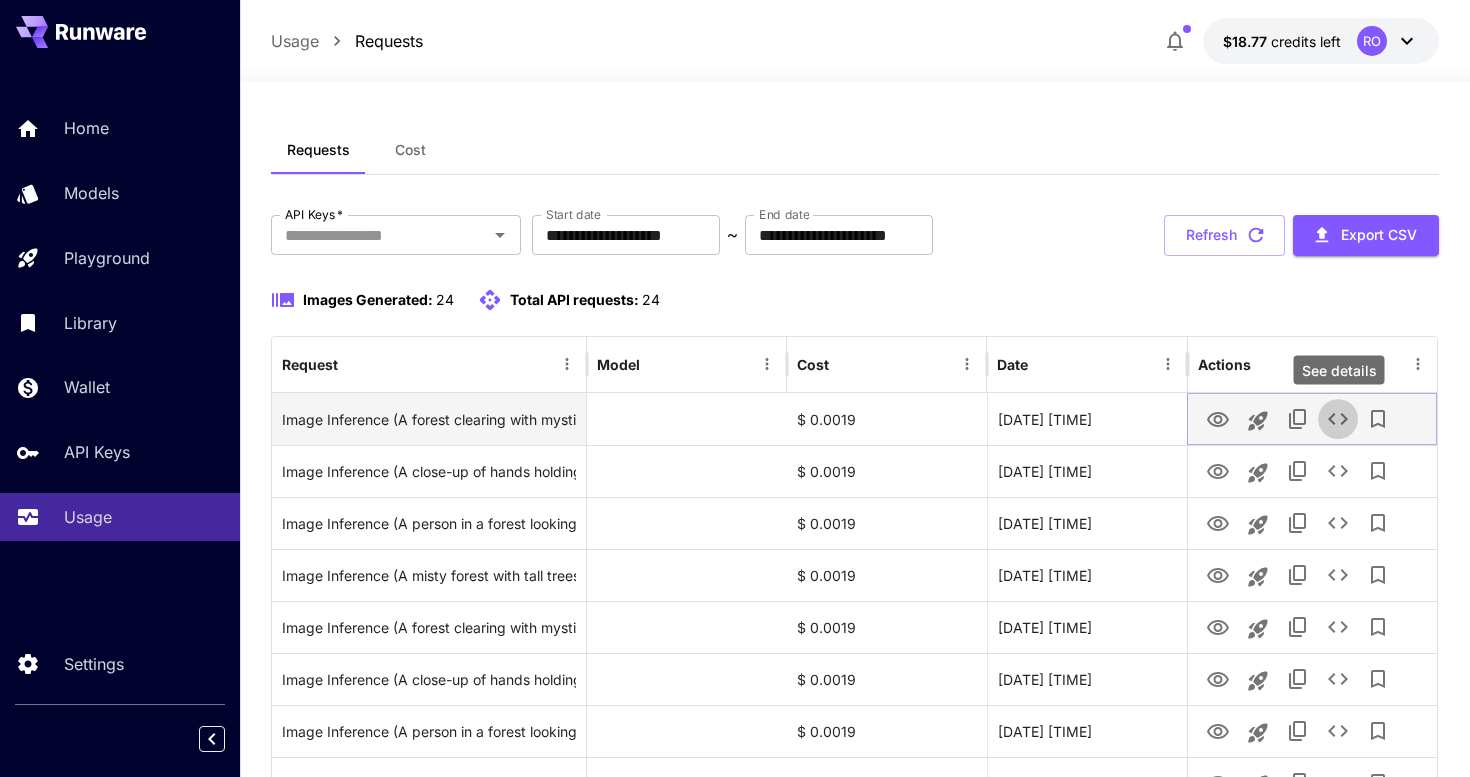 click 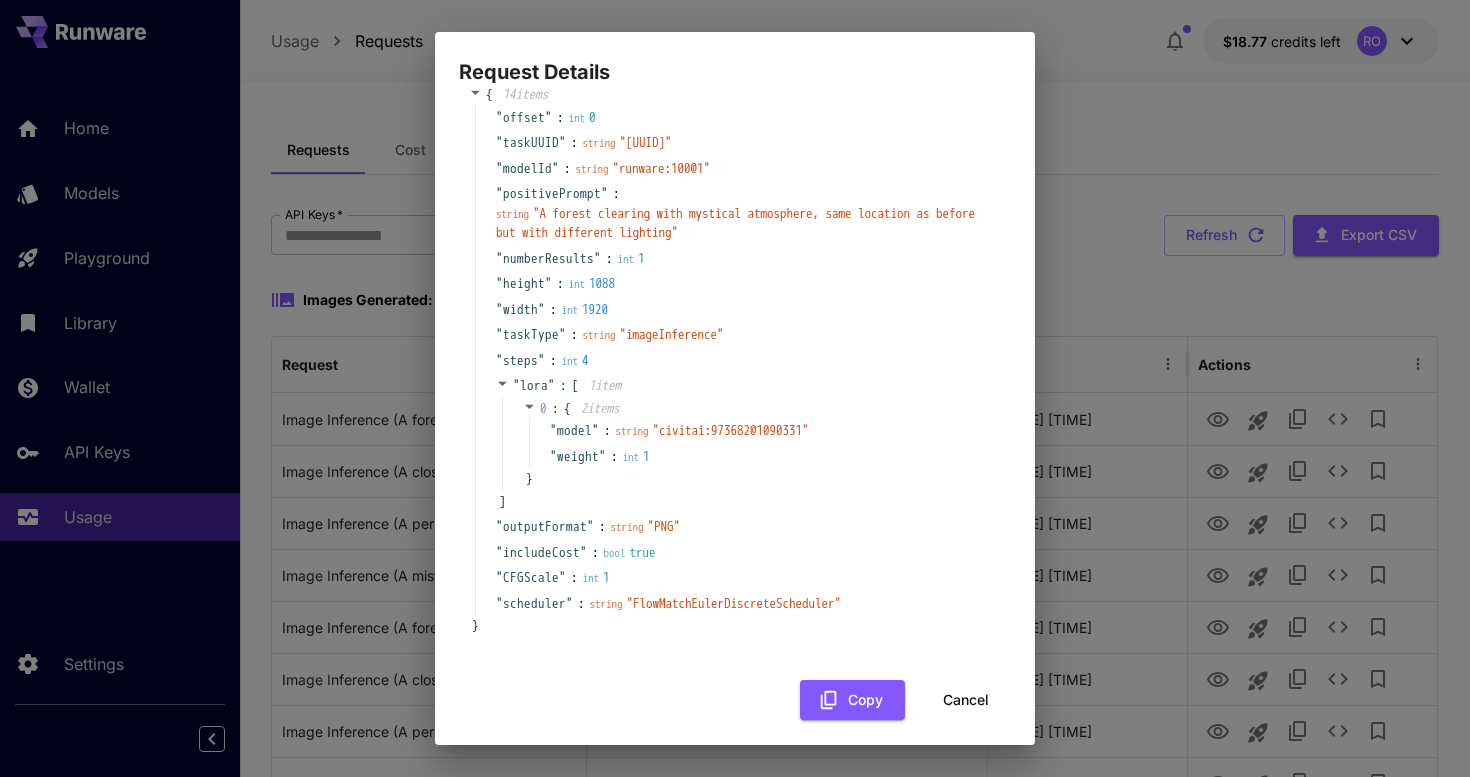 scroll, scrollTop: 38, scrollLeft: 0, axis: vertical 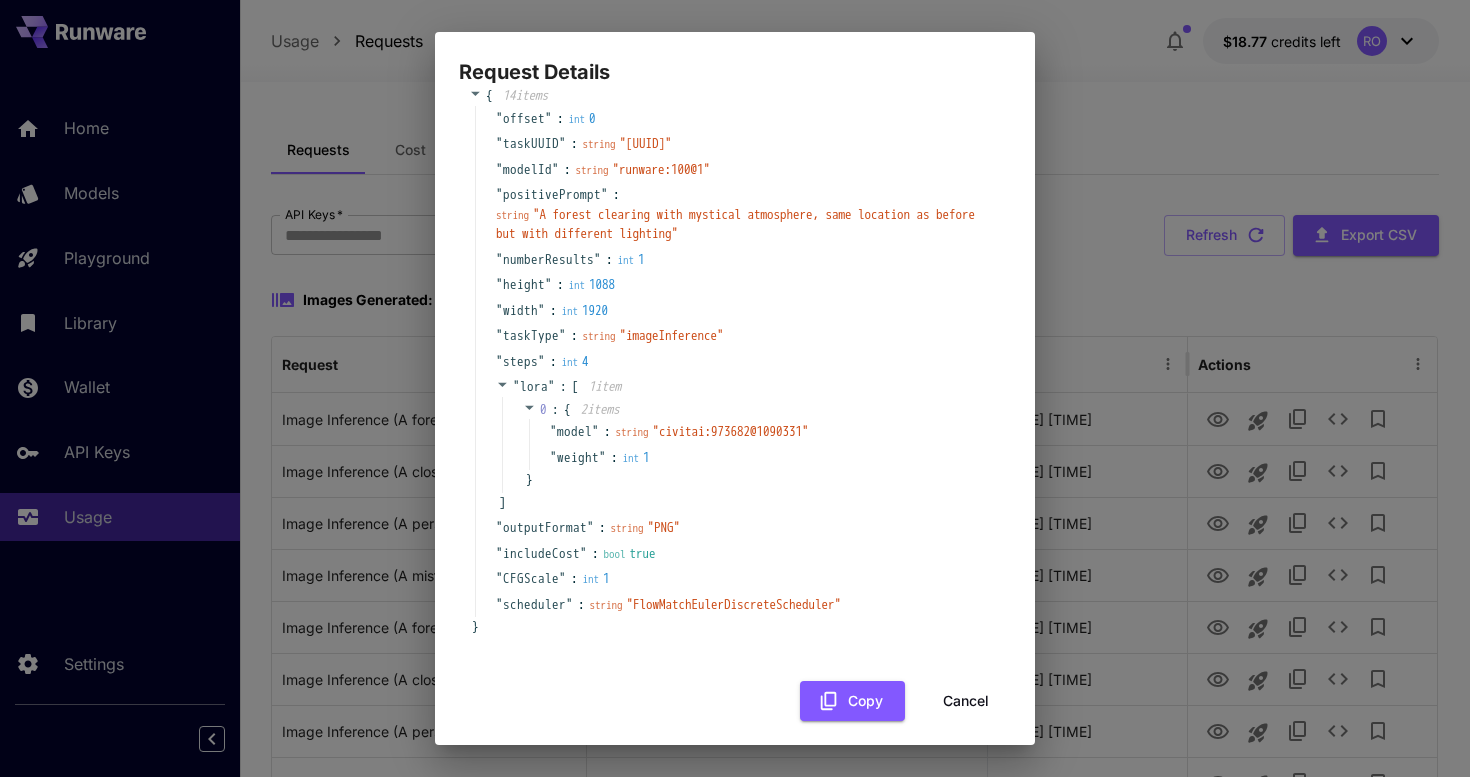 click on "" steps " : int 4" at bounding box center (738, 362) 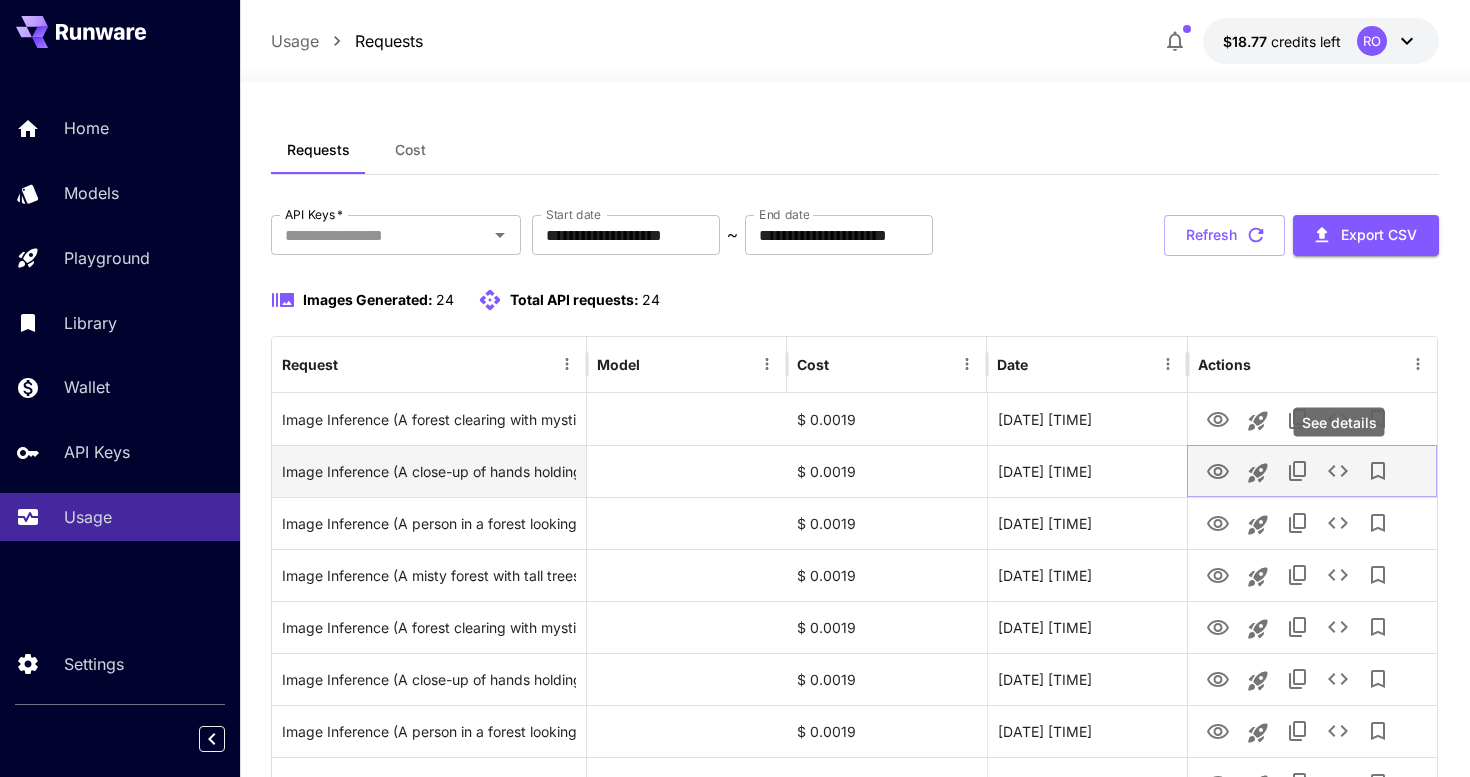 click 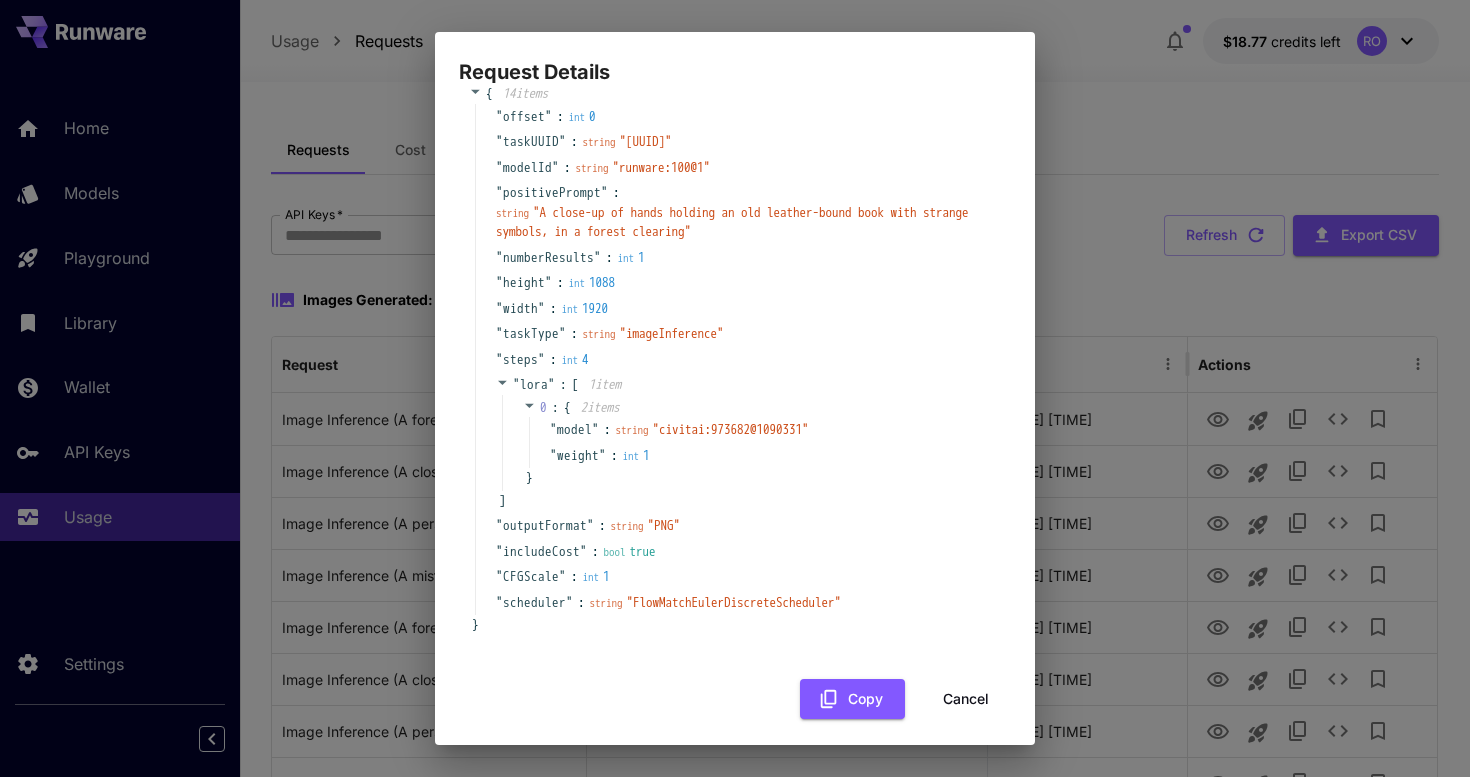 scroll, scrollTop: 38, scrollLeft: 0, axis: vertical 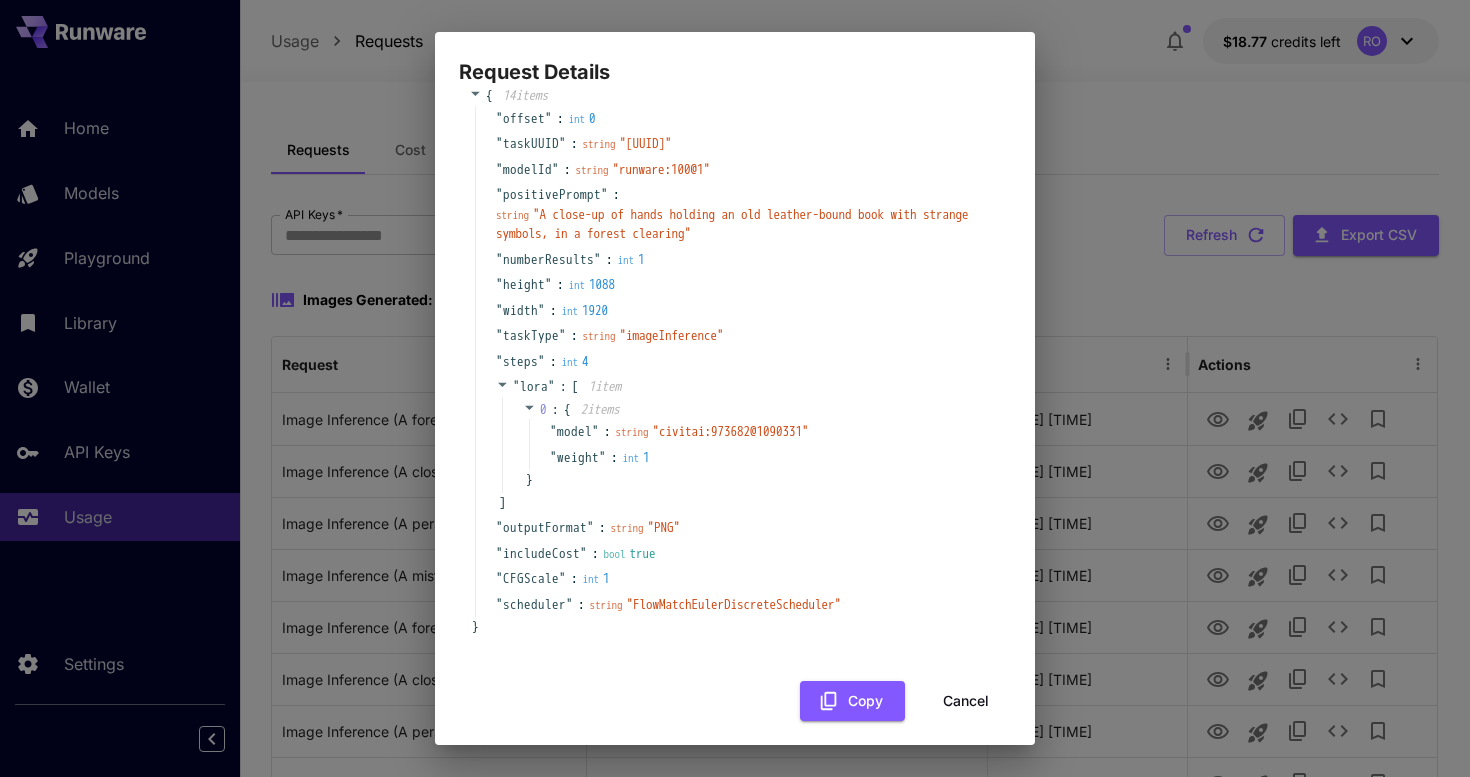 click on "Cancel" at bounding box center (966, 701) 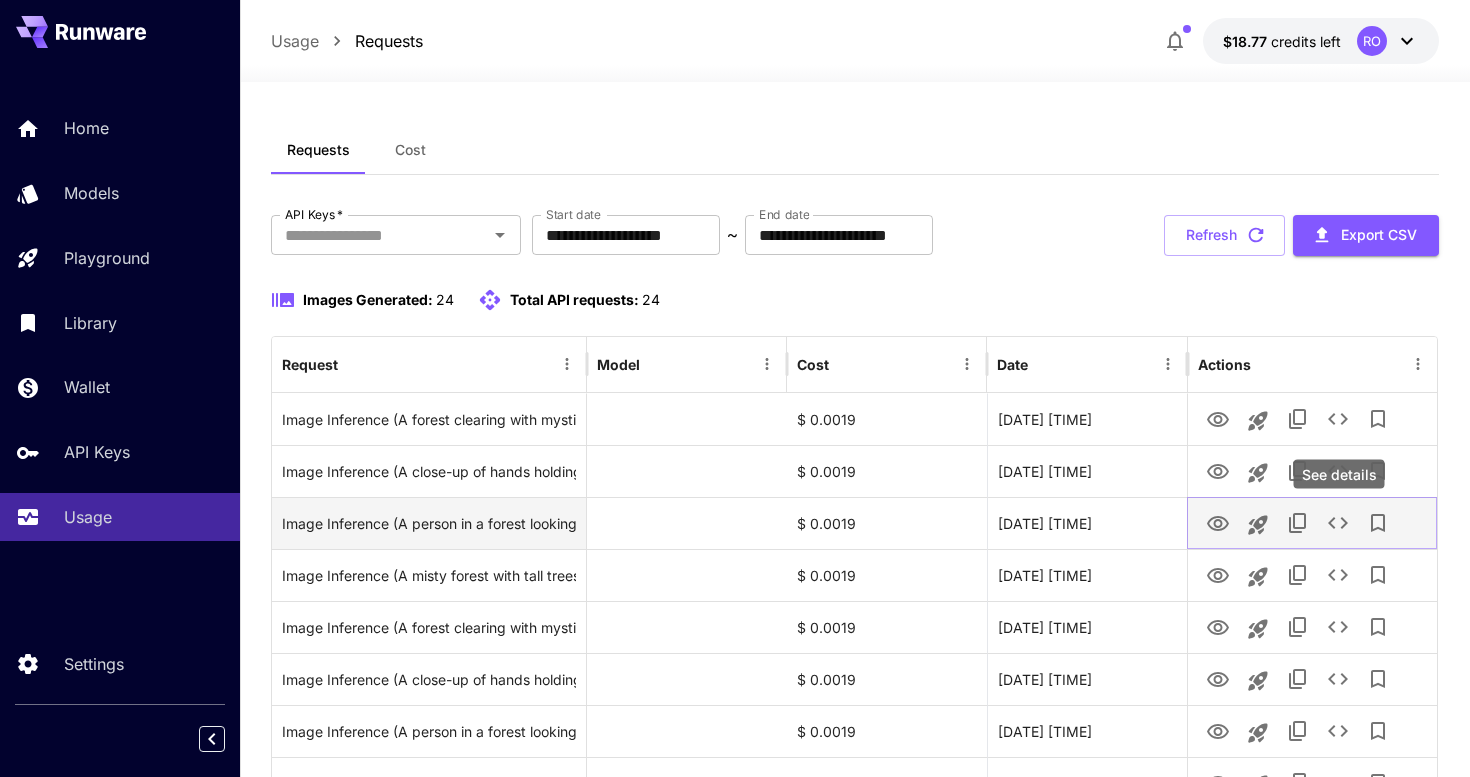 click 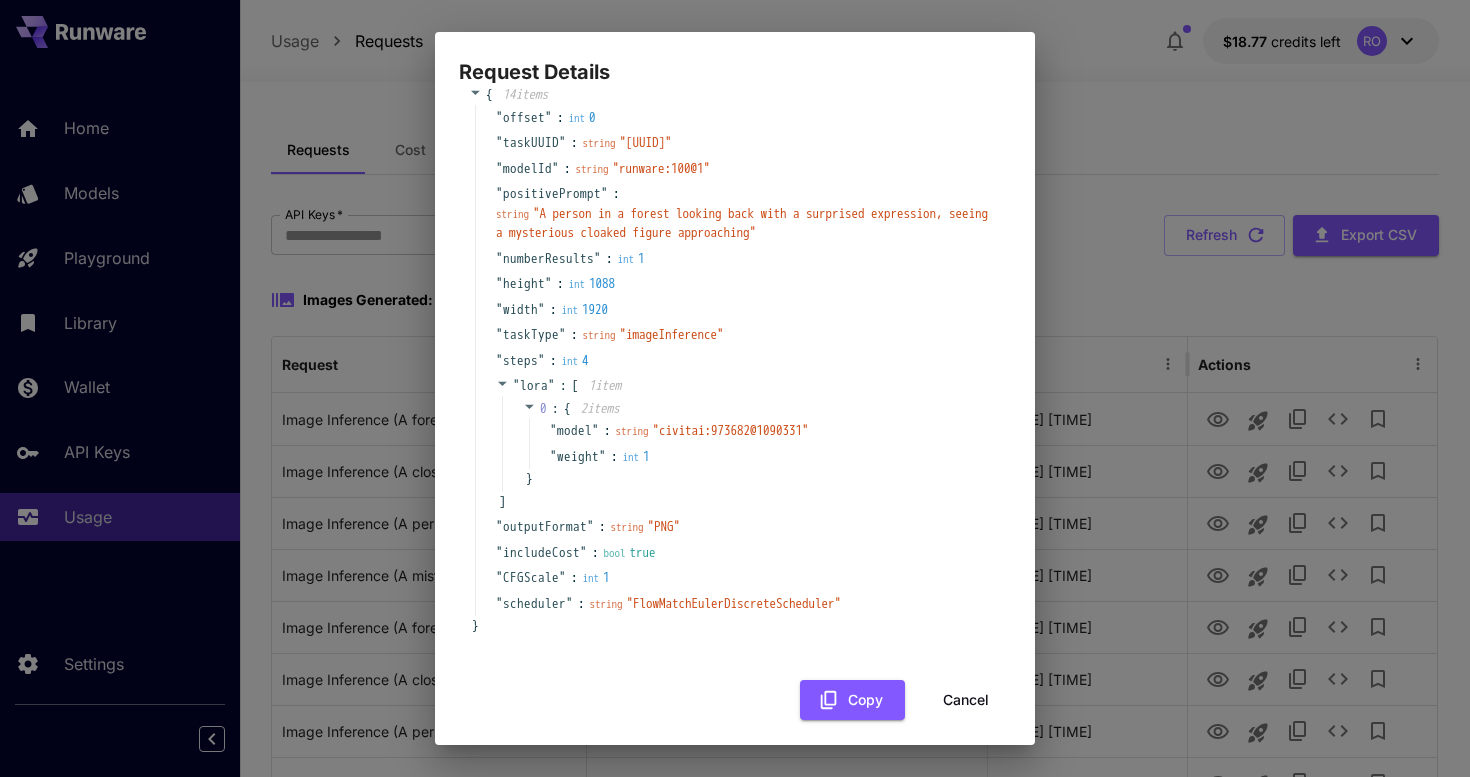 scroll, scrollTop: 38, scrollLeft: 0, axis: vertical 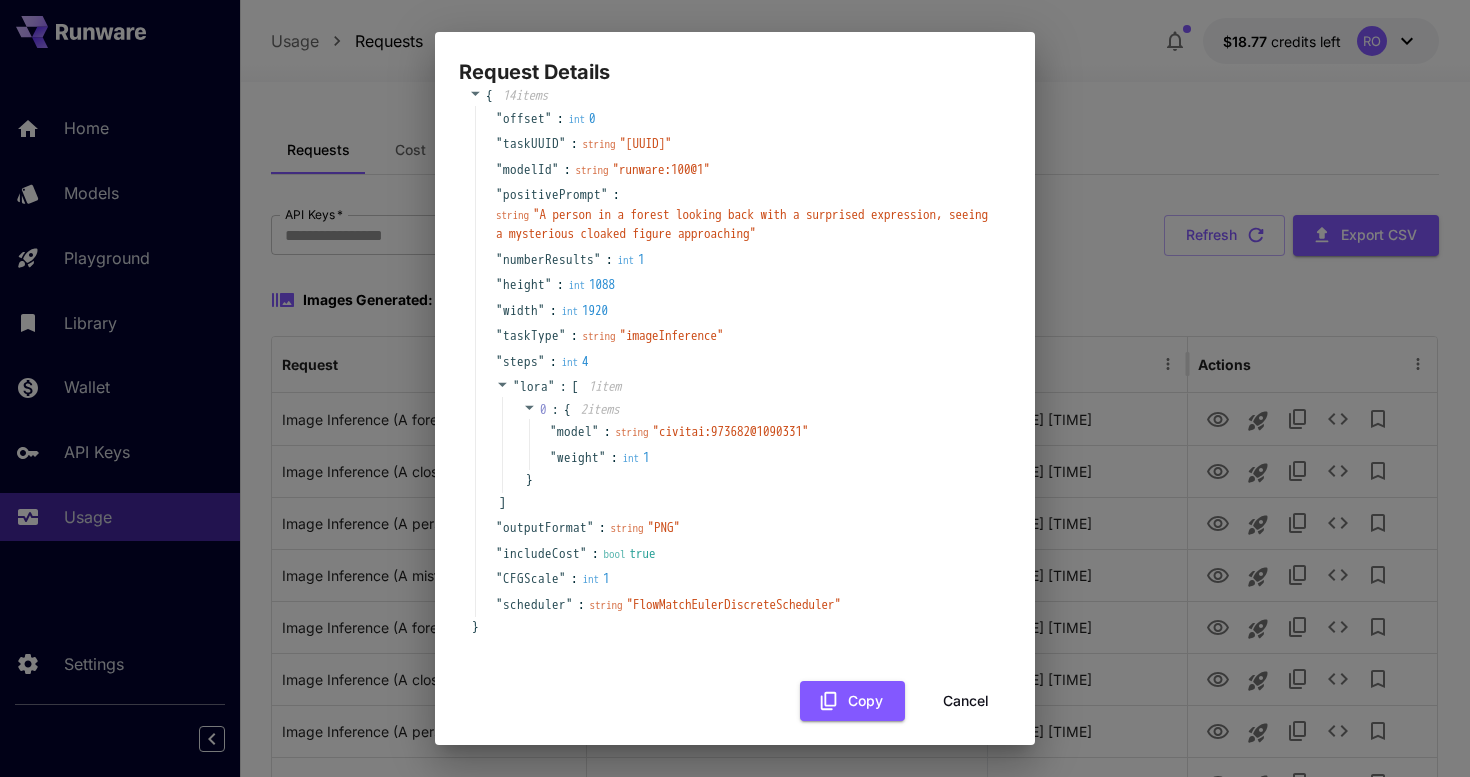 click on "Cancel" at bounding box center [966, 701] 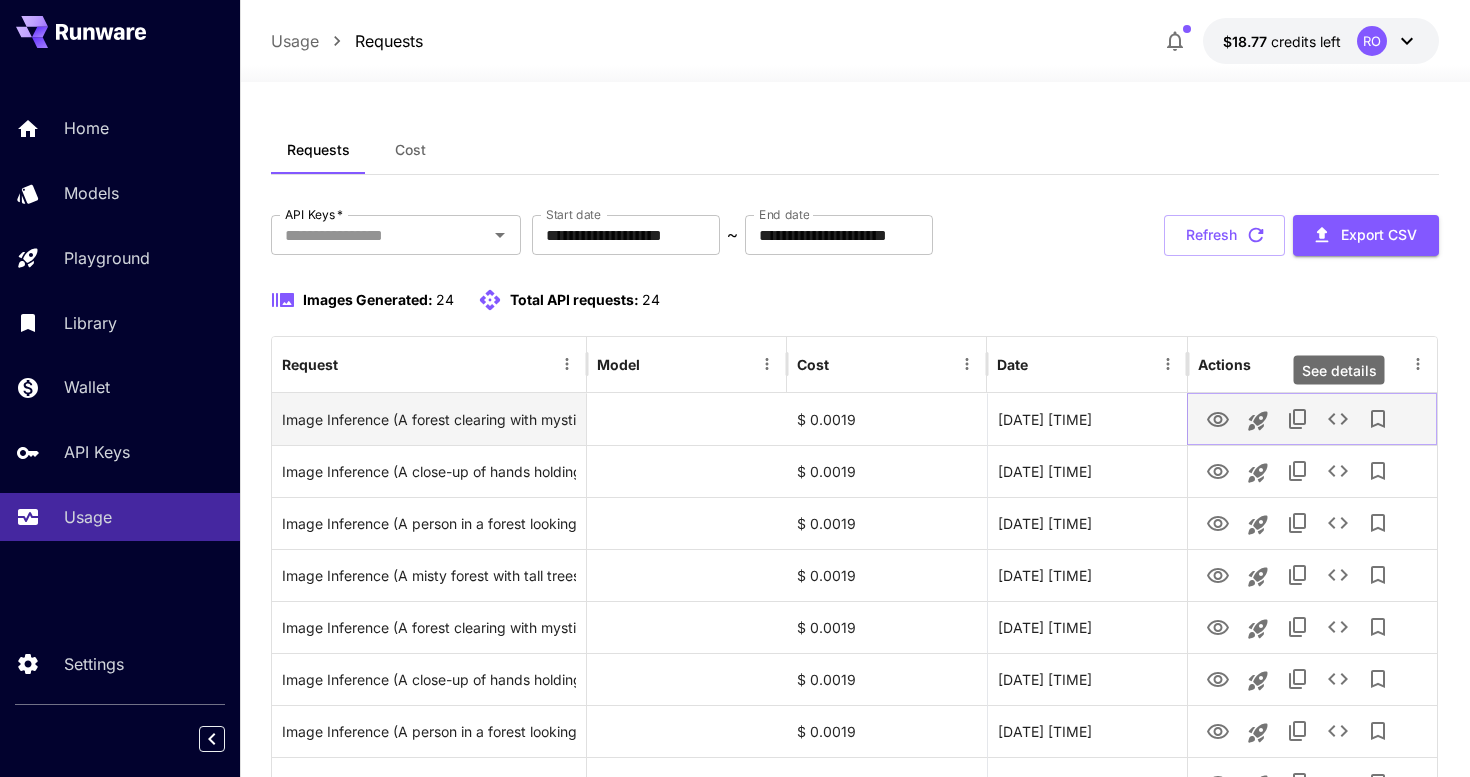 click 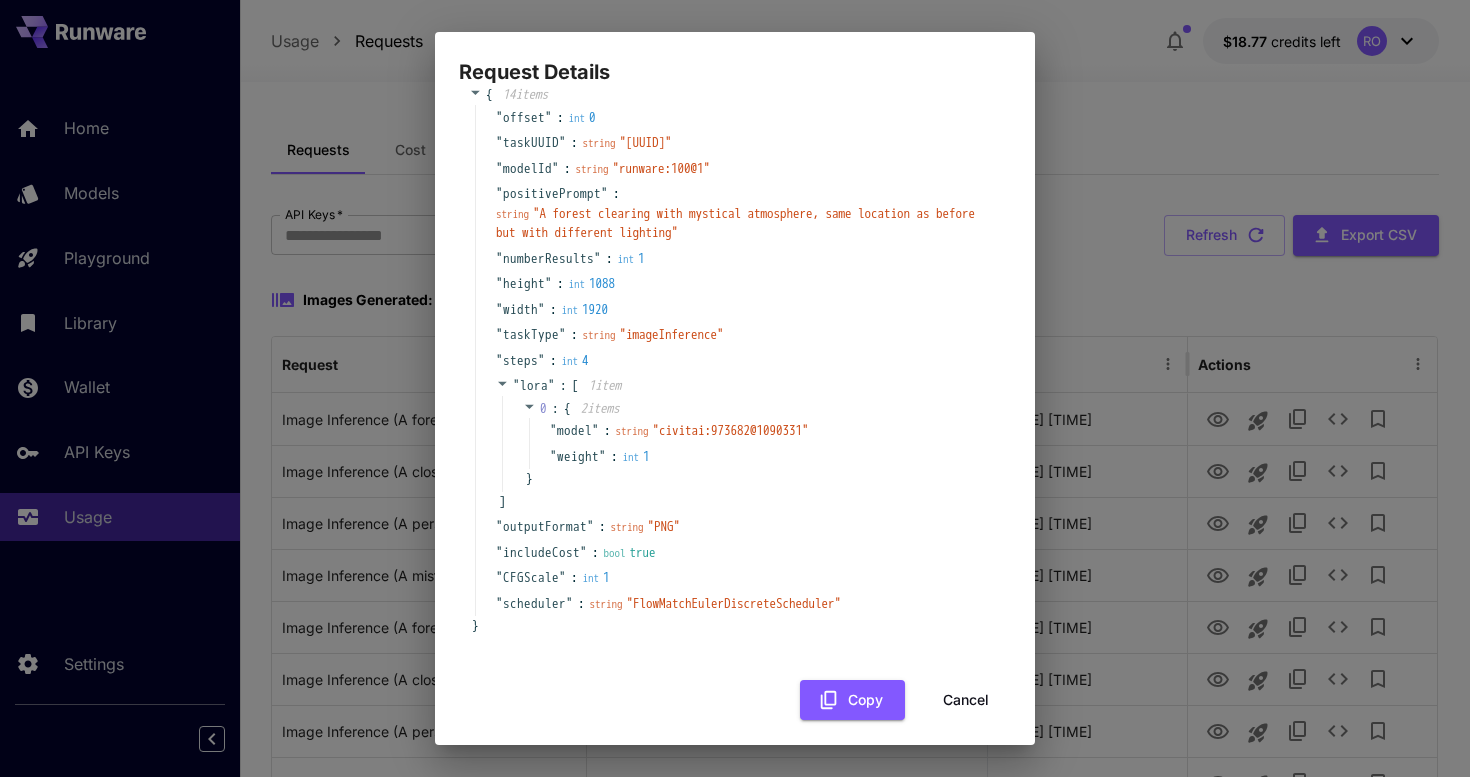 scroll, scrollTop: 38, scrollLeft: 0, axis: vertical 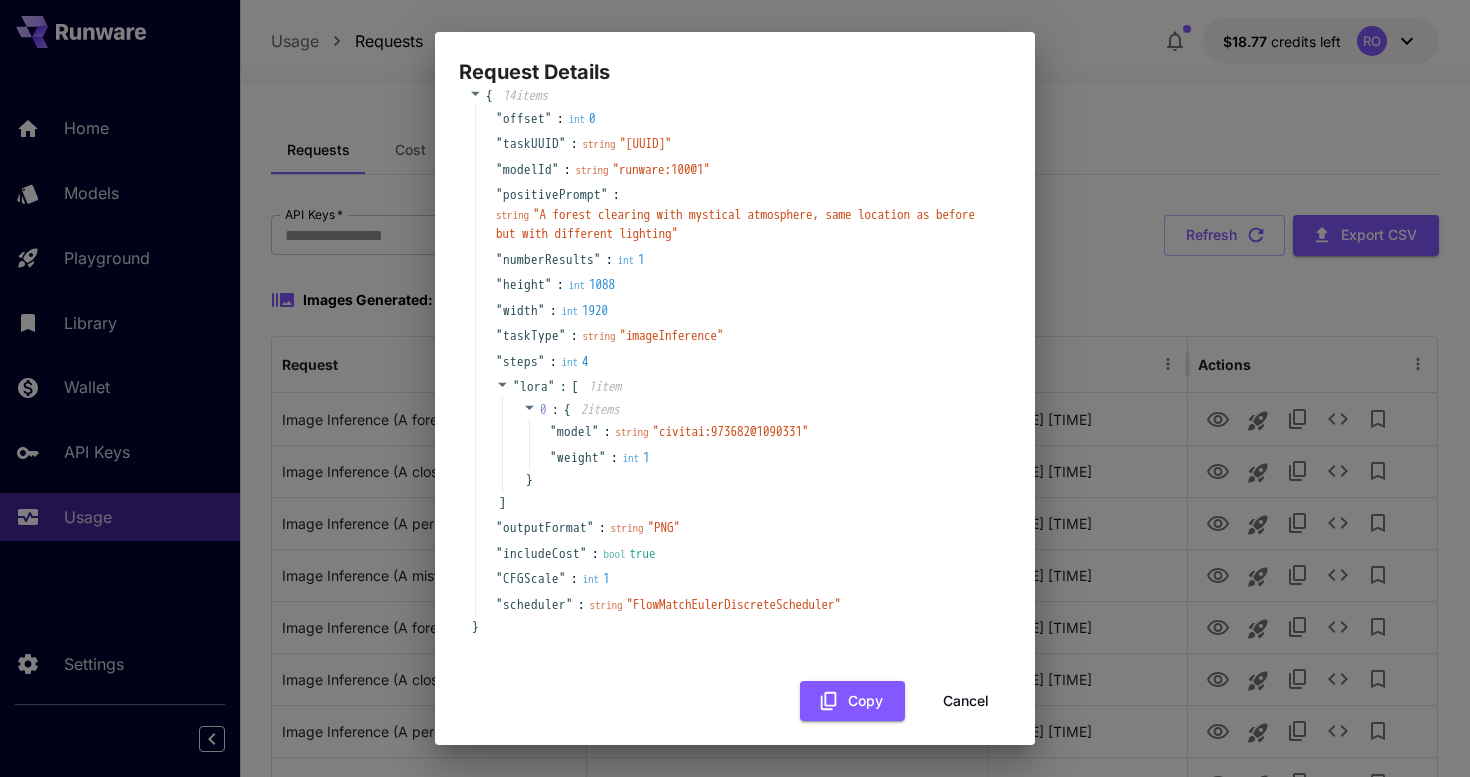 click on "Request Details { 14  item s " offset " : int 0 " taskUUID " : string " 419a4680-95ca-4c8f-b4bd-3bca59e3e9a5 " " modelId " : string " runware:100@1 " " positivePrompt " : string " A forest clearing with mystical atmosphere, same location as before but with different lighting " " numberResults " : int 1 " height " : int 1088 " width " : int 1920 " taskType " : string " imageInference " " steps " : int 4 " lora " : [ 1  item 0 : { 2  item s " model " : string " civitai:973682@1090331 " " weight " : int 1 } ] " outputFormat " : string " PNG " " includeCost " : bool true " CFGScale " : int 1 " scheduler " : string " FlowMatchEulerDiscreteScheduler " } Copy Cancel" at bounding box center (735, 388) 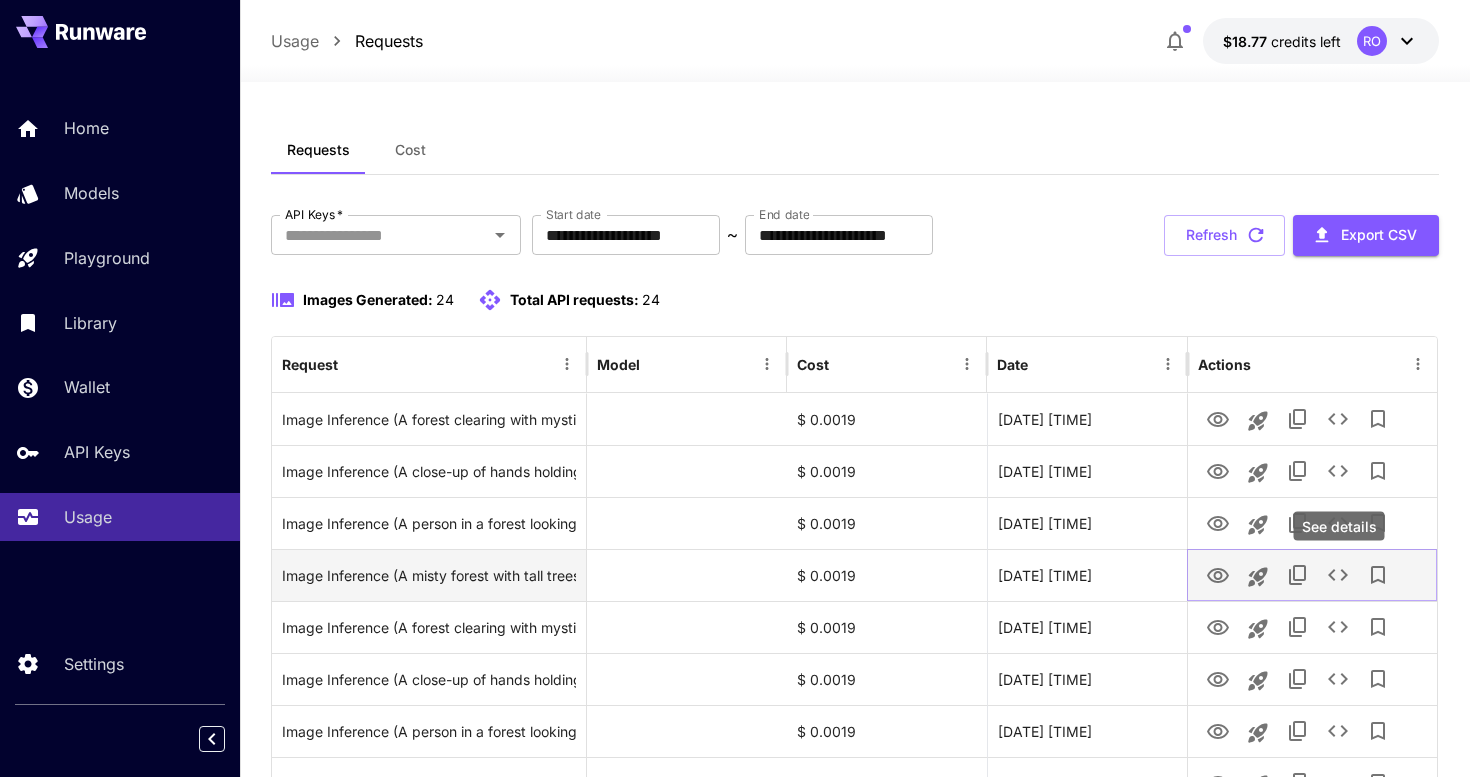 click 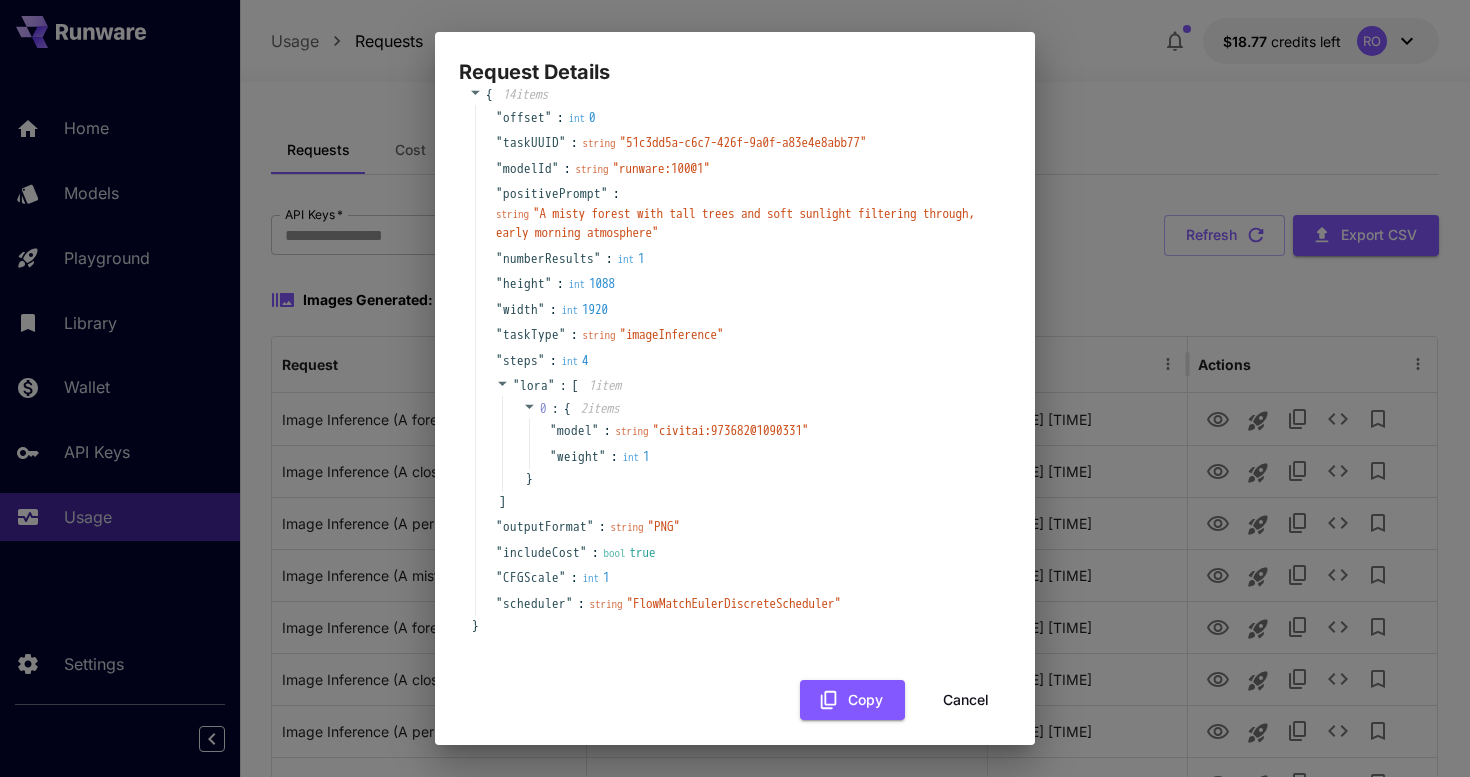 scroll, scrollTop: 38, scrollLeft: 0, axis: vertical 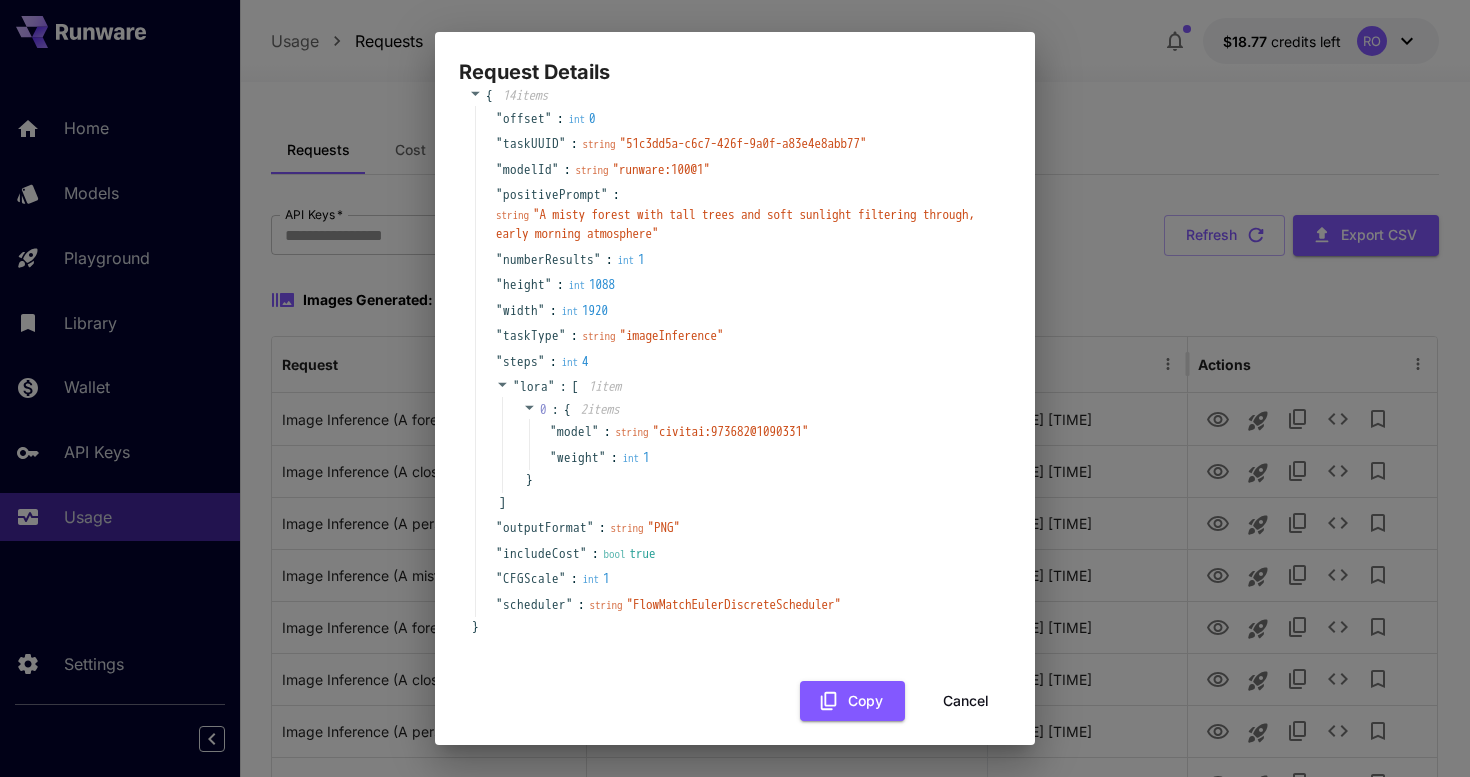 click on "Cancel" at bounding box center [966, 701] 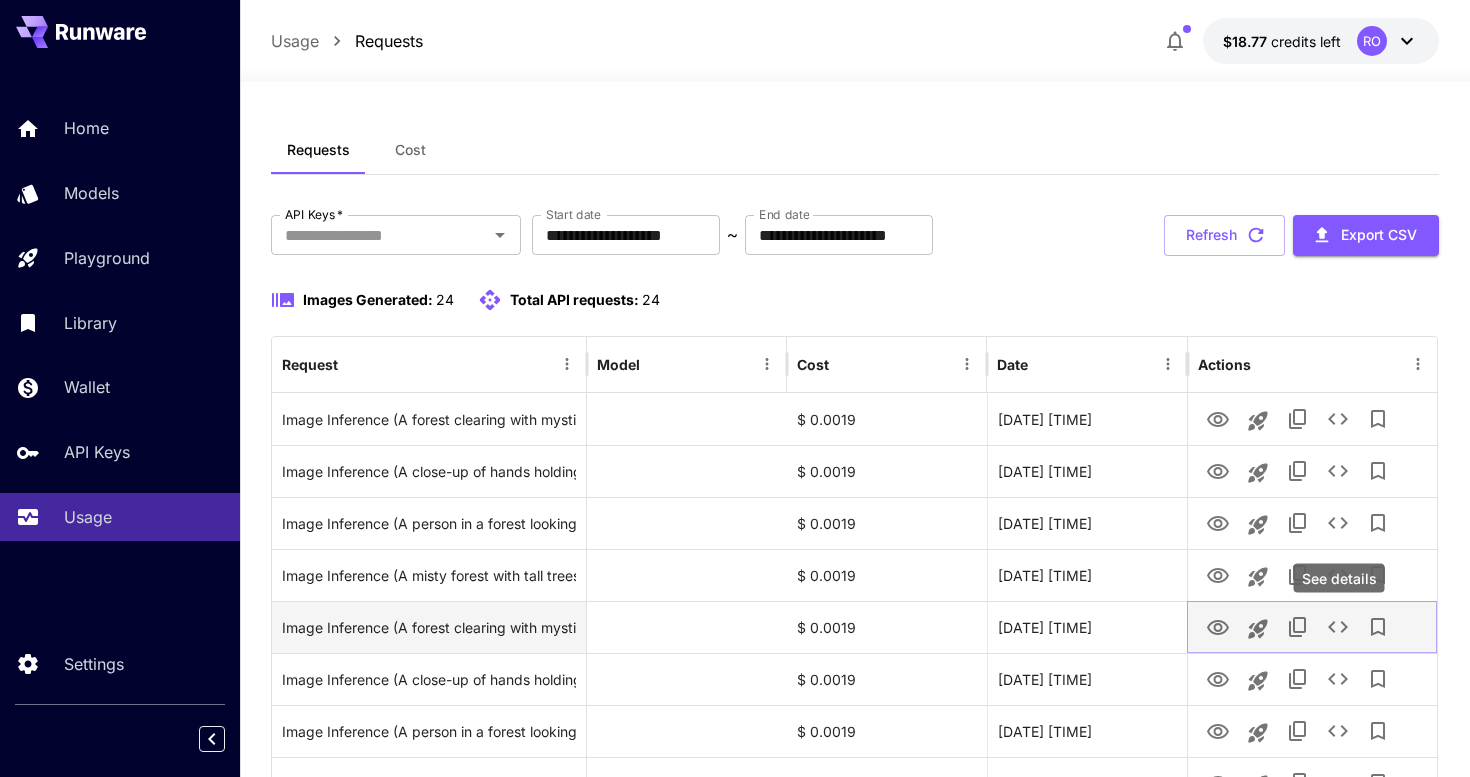 click 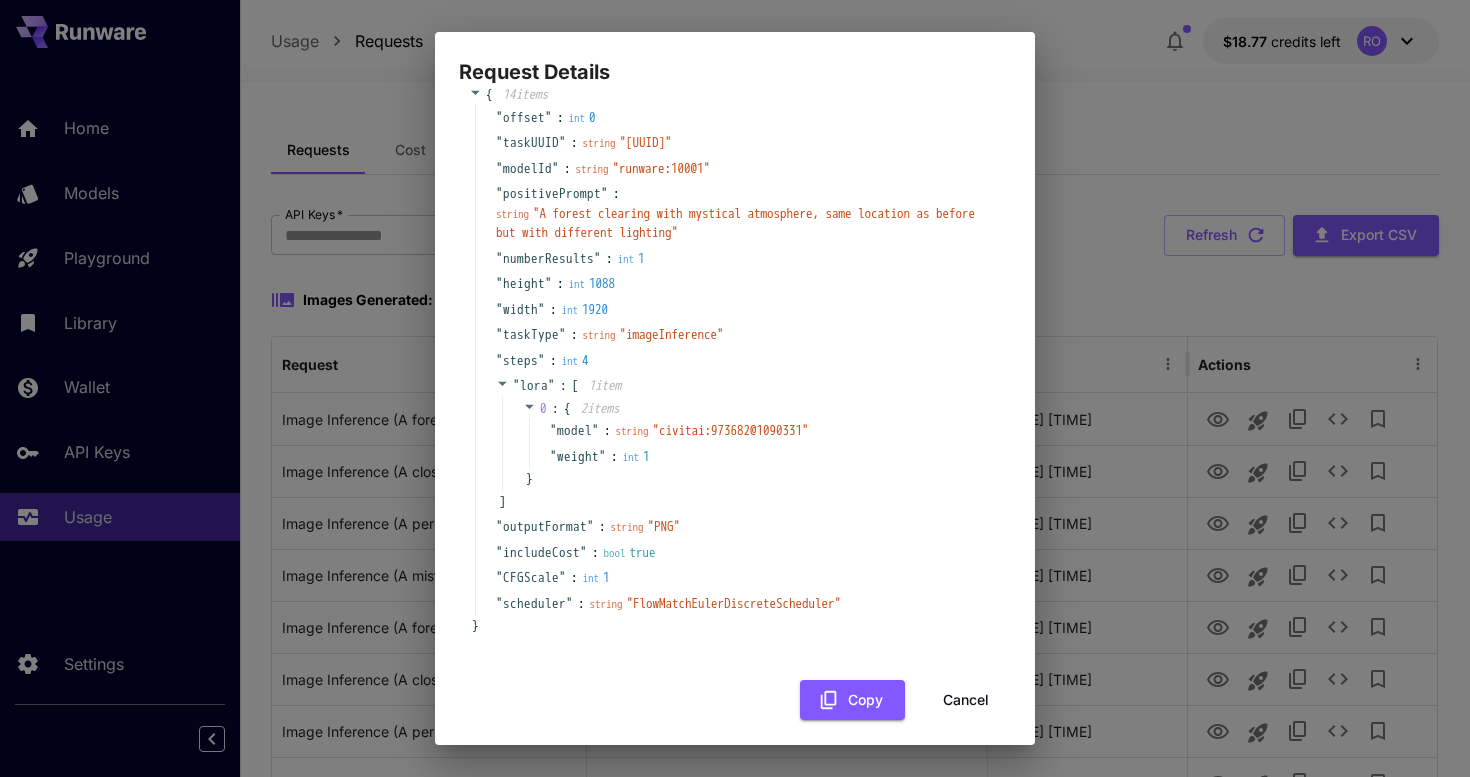 scroll, scrollTop: 38, scrollLeft: 0, axis: vertical 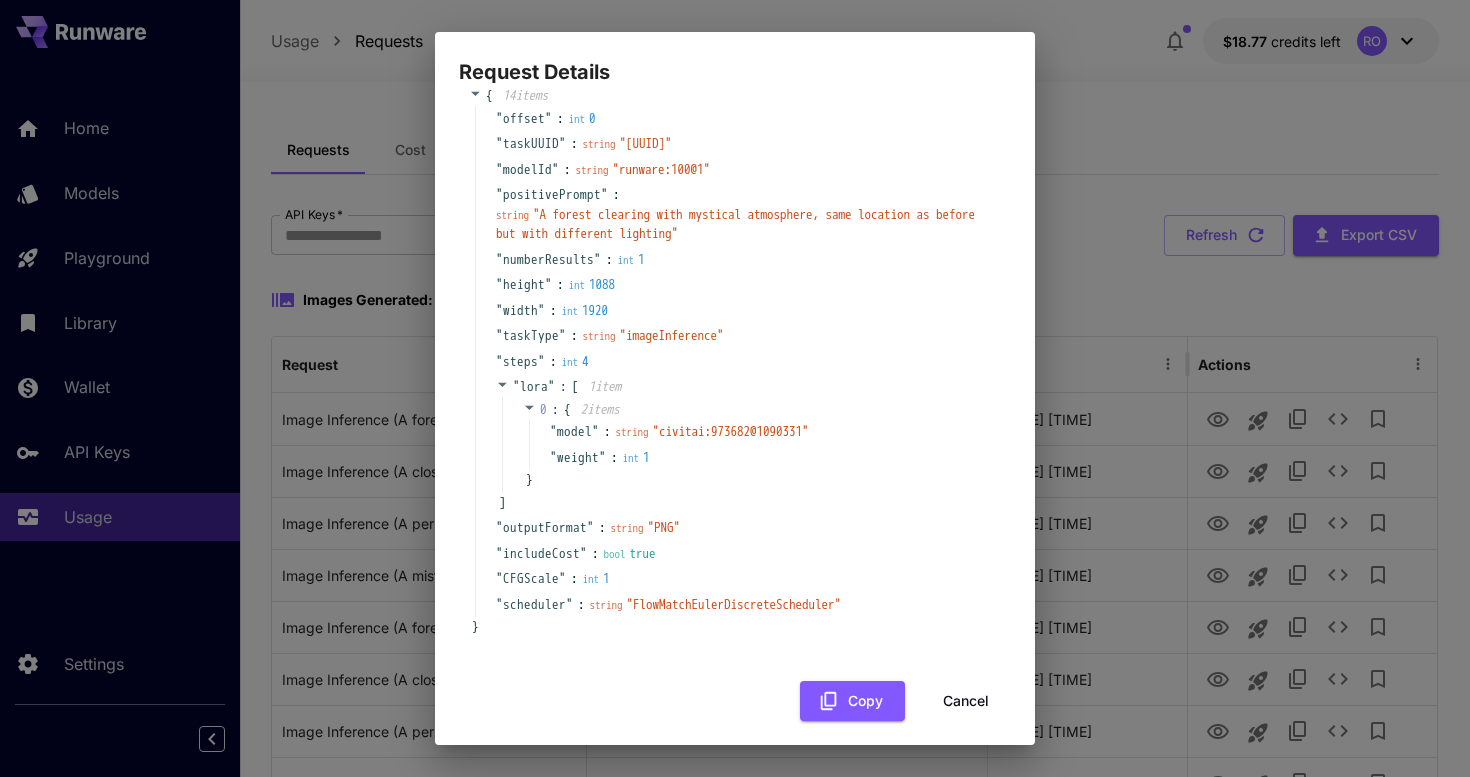 click on "Cancel" at bounding box center [966, 701] 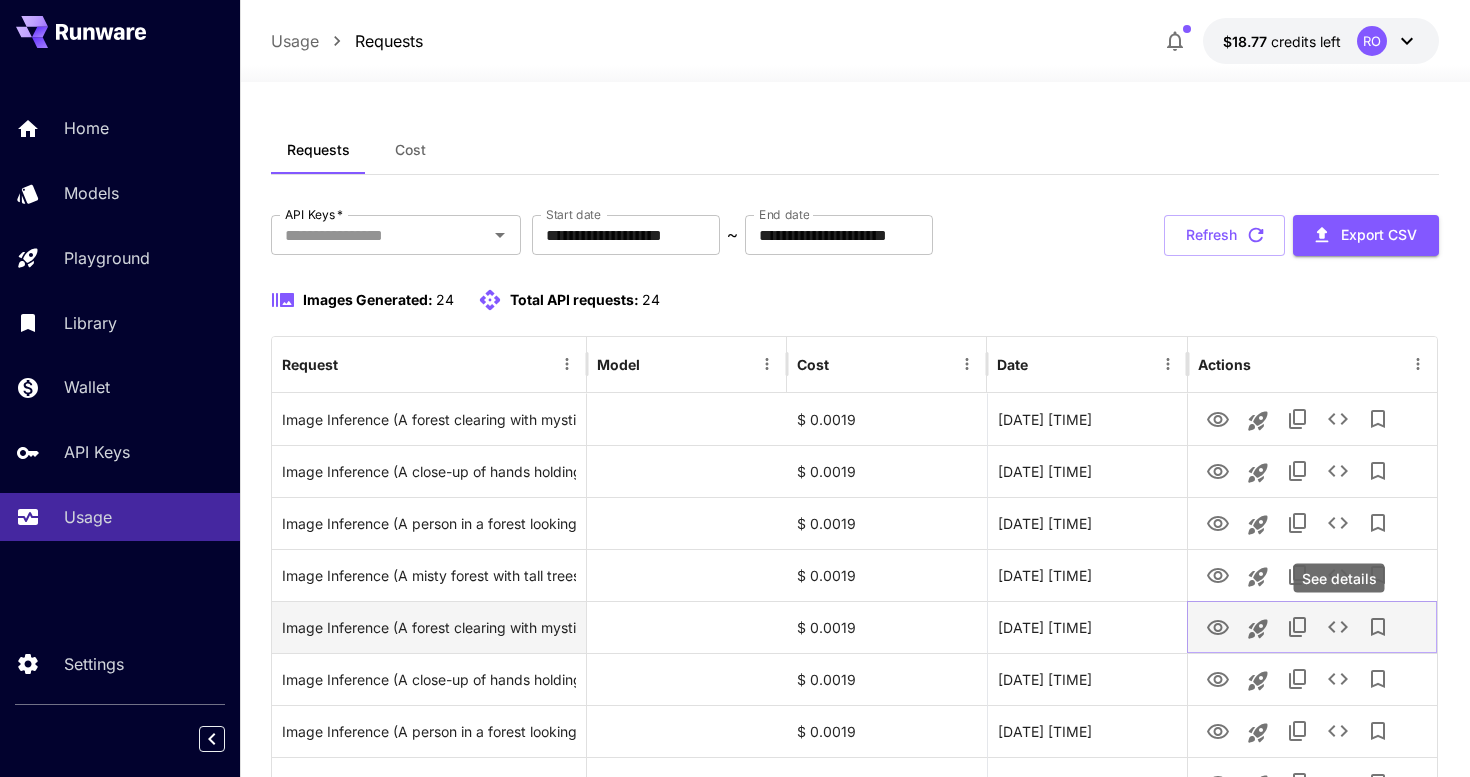click 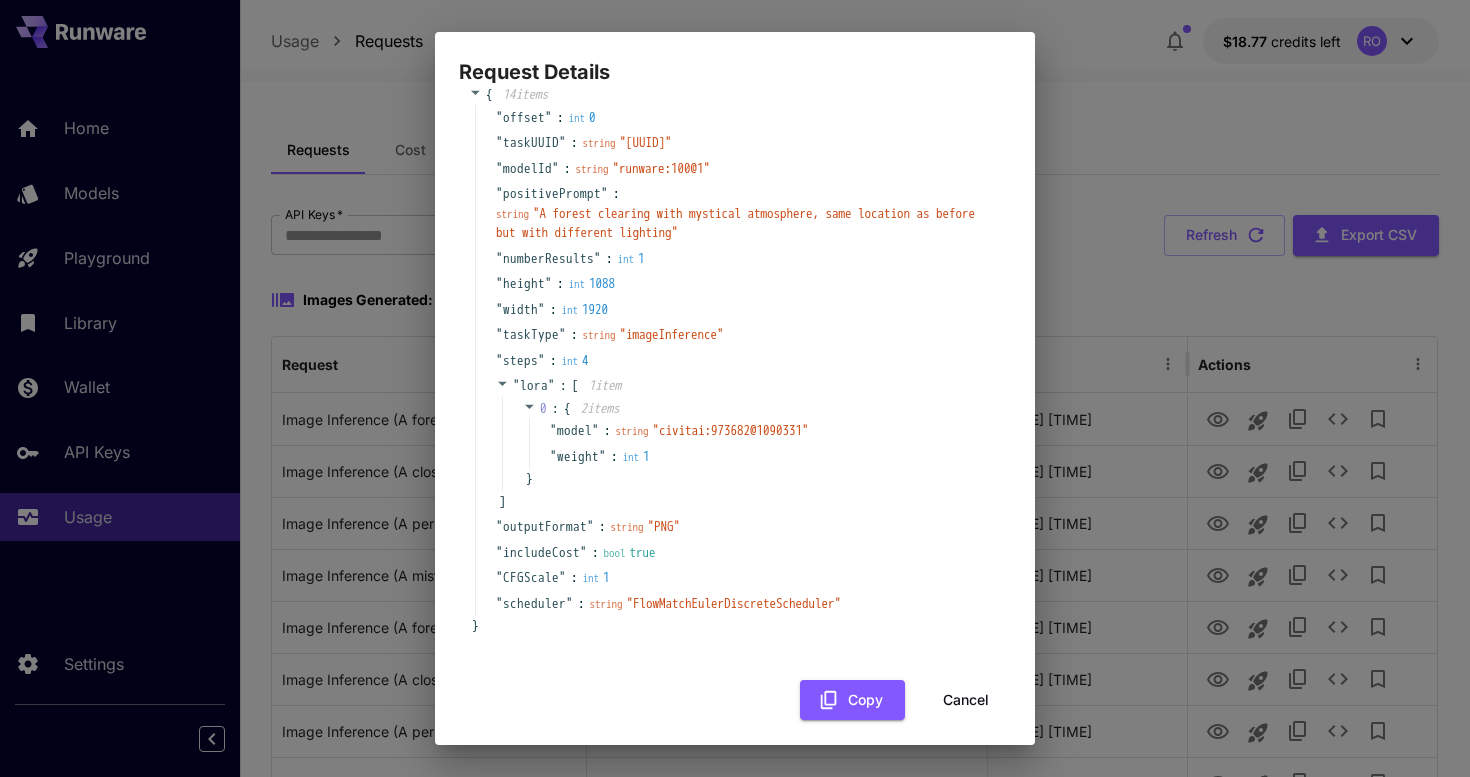 scroll, scrollTop: 38, scrollLeft: 0, axis: vertical 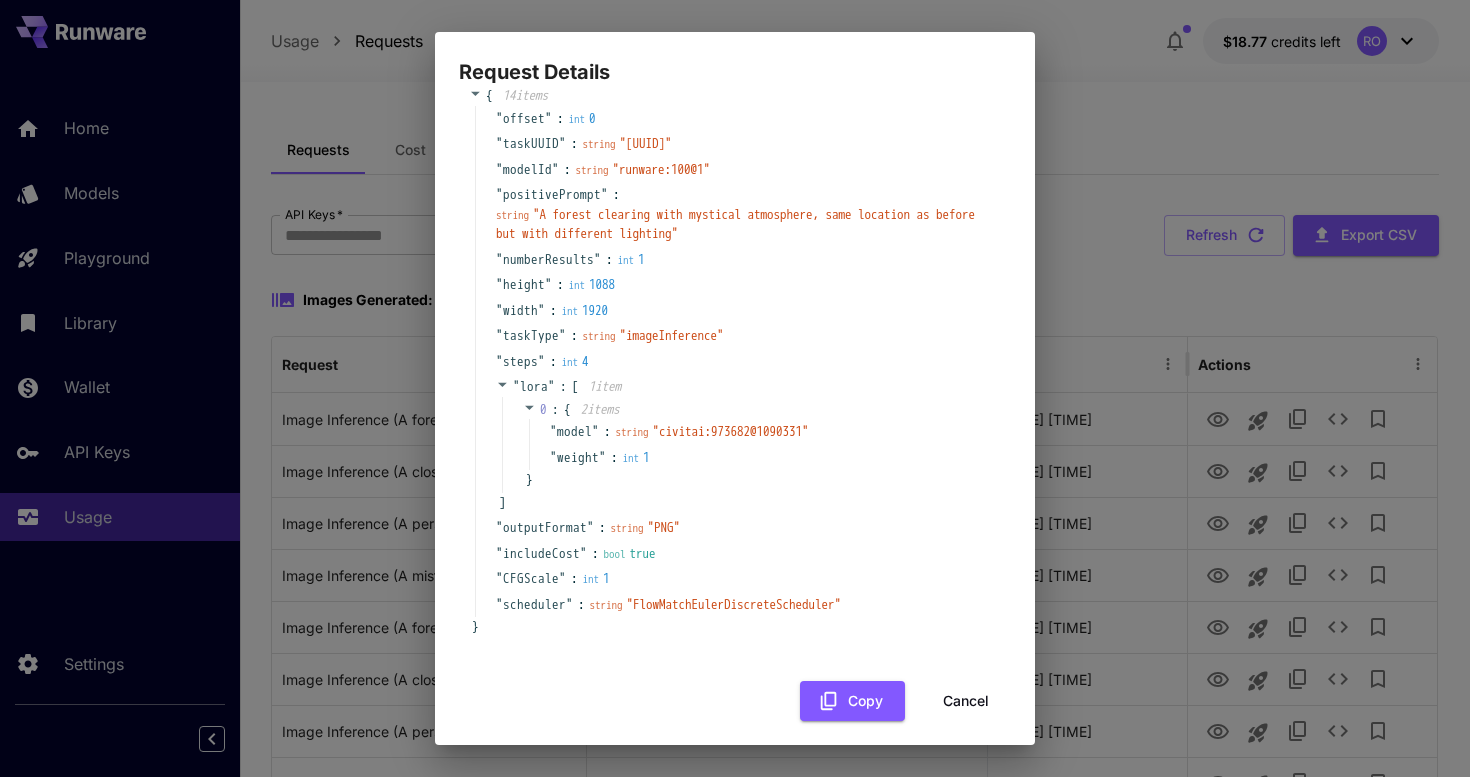 click on "Cancel" at bounding box center (966, 701) 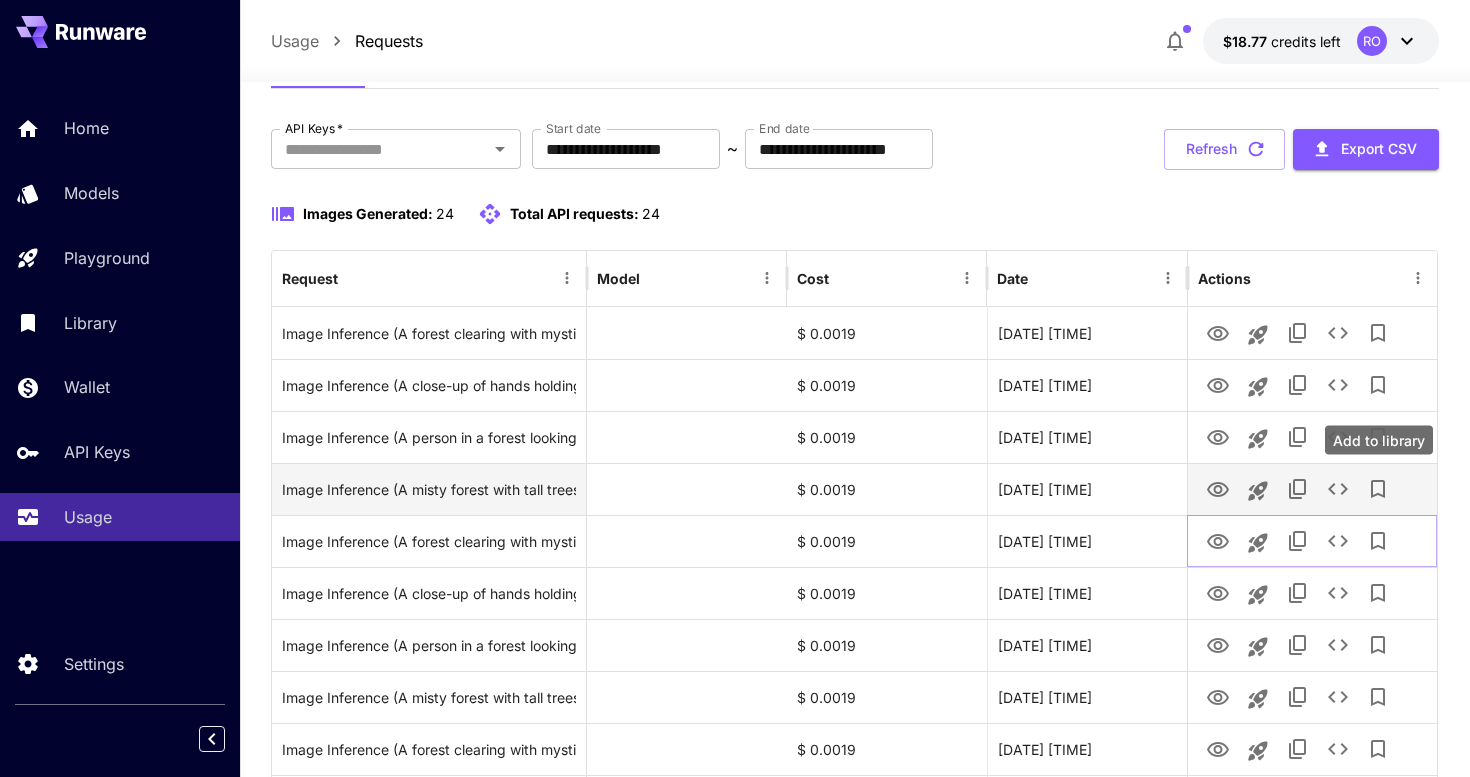 scroll, scrollTop: 95, scrollLeft: 0, axis: vertical 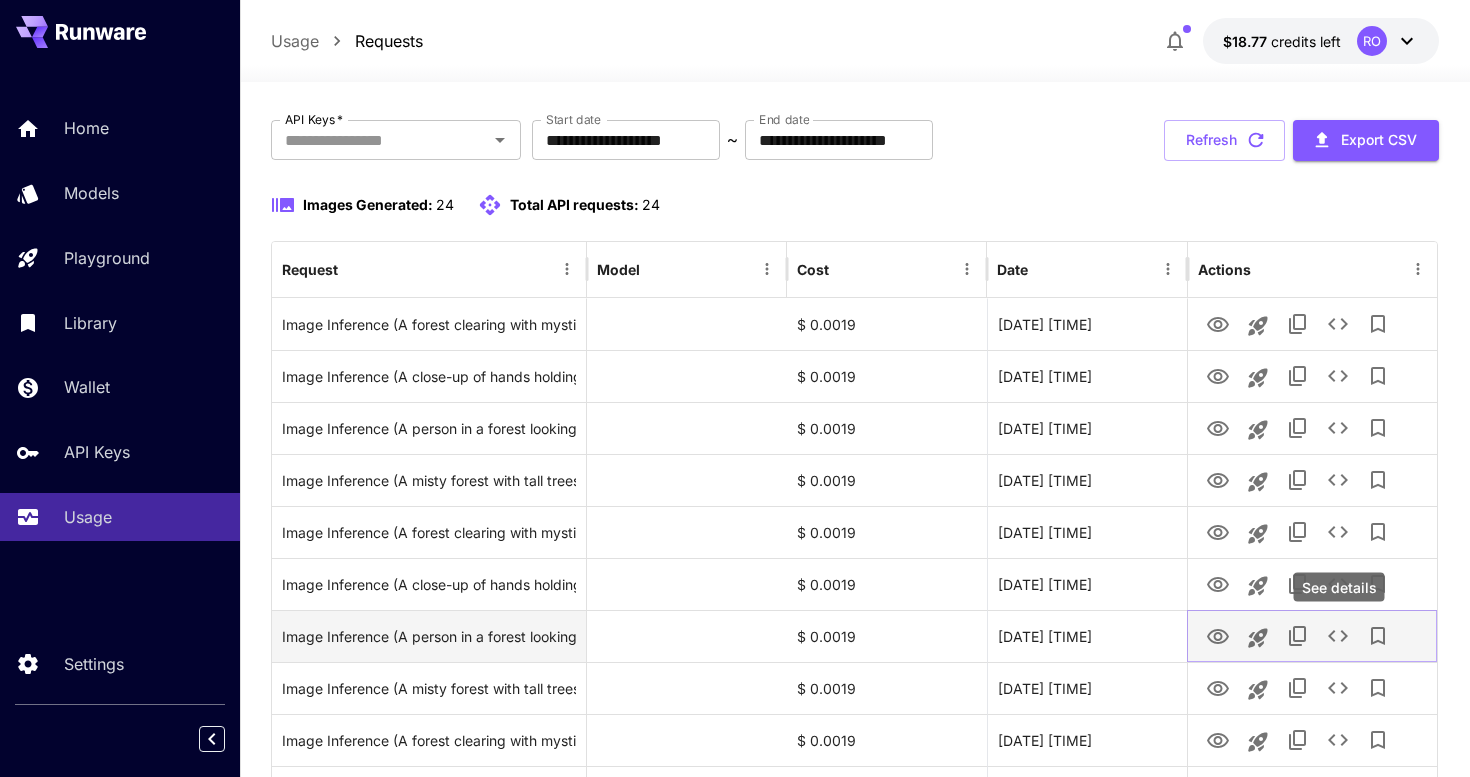 click 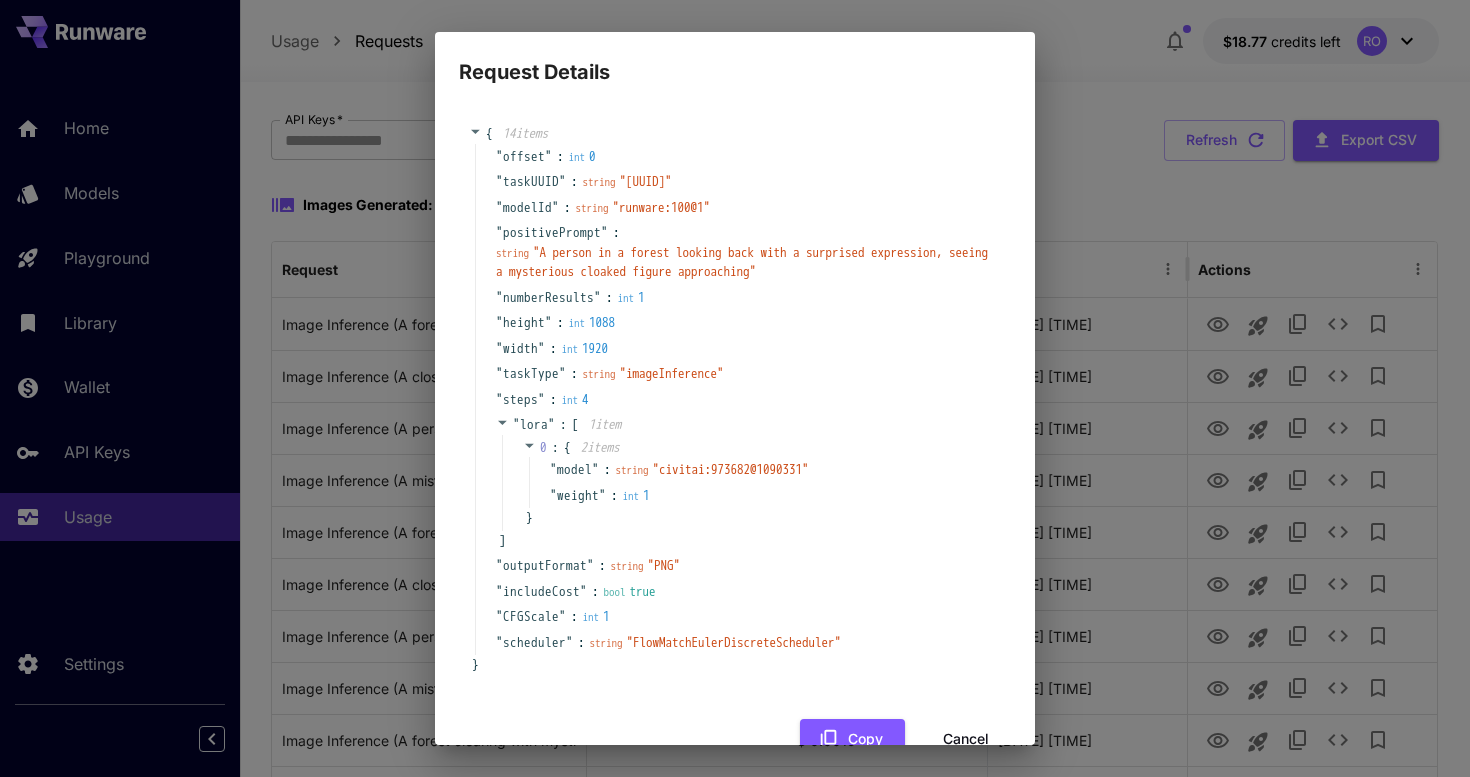 click on "Cancel" at bounding box center [966, 739] 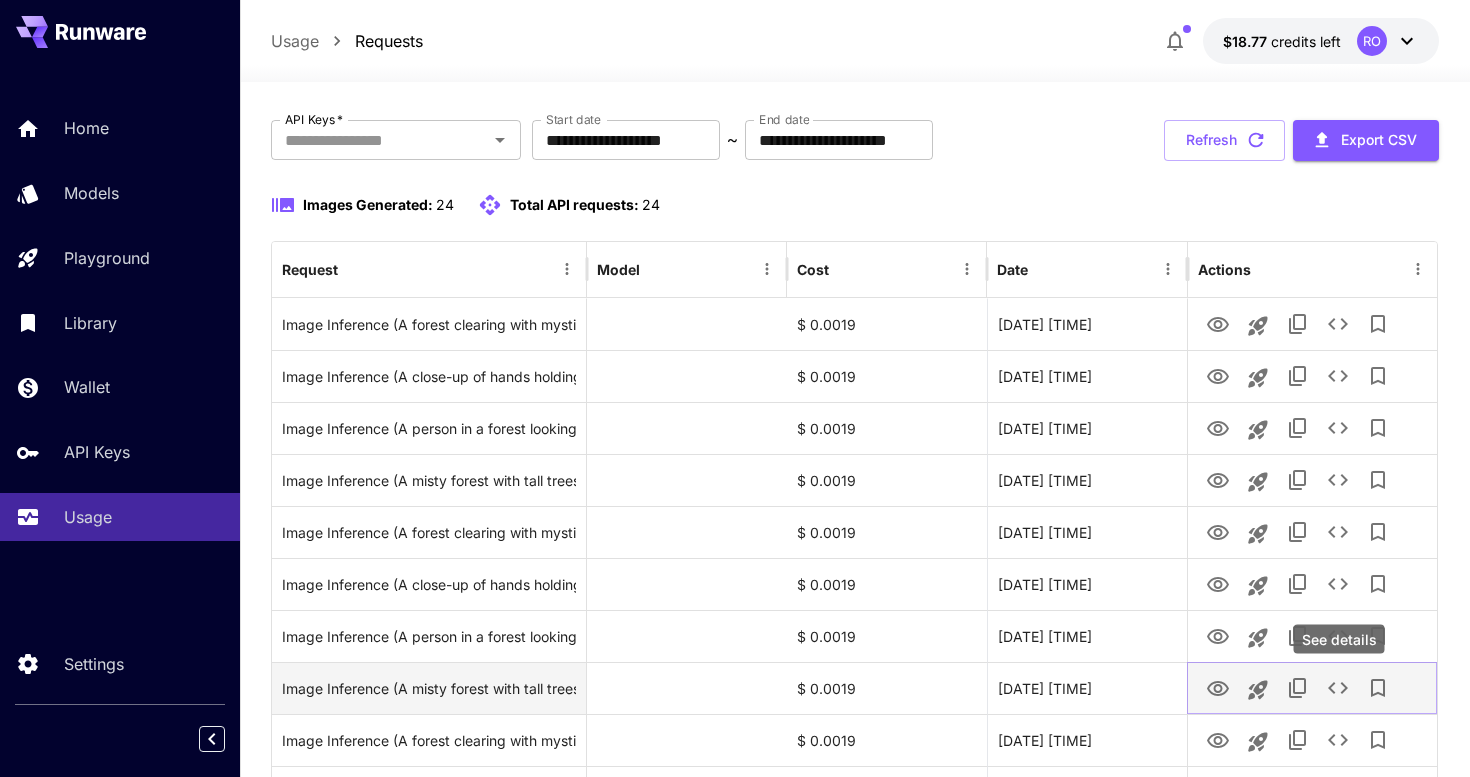 click 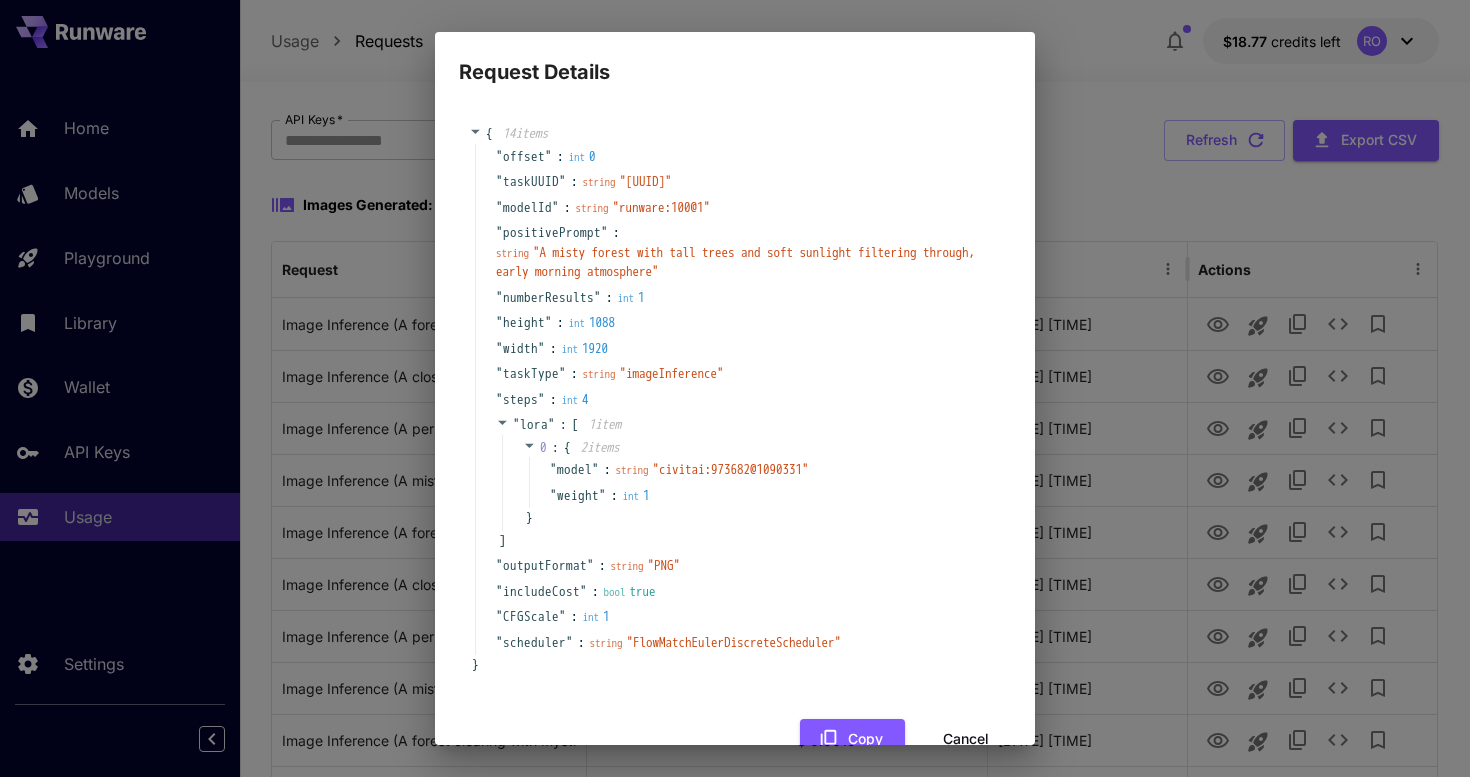 click on "Cancel" at bounding box center (966, 739) 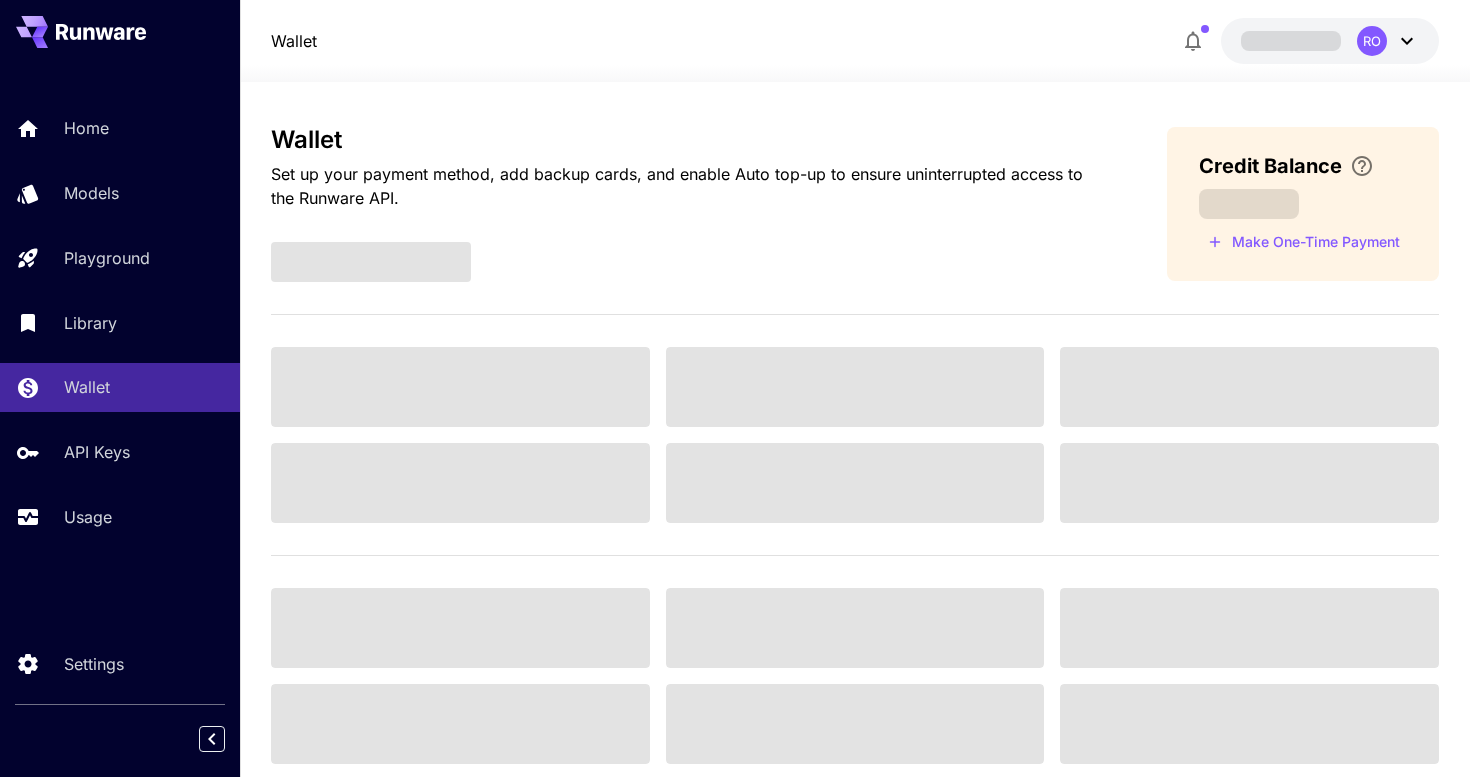 scroll, scrollTop: 0, scrollLeft: 0, axis: both 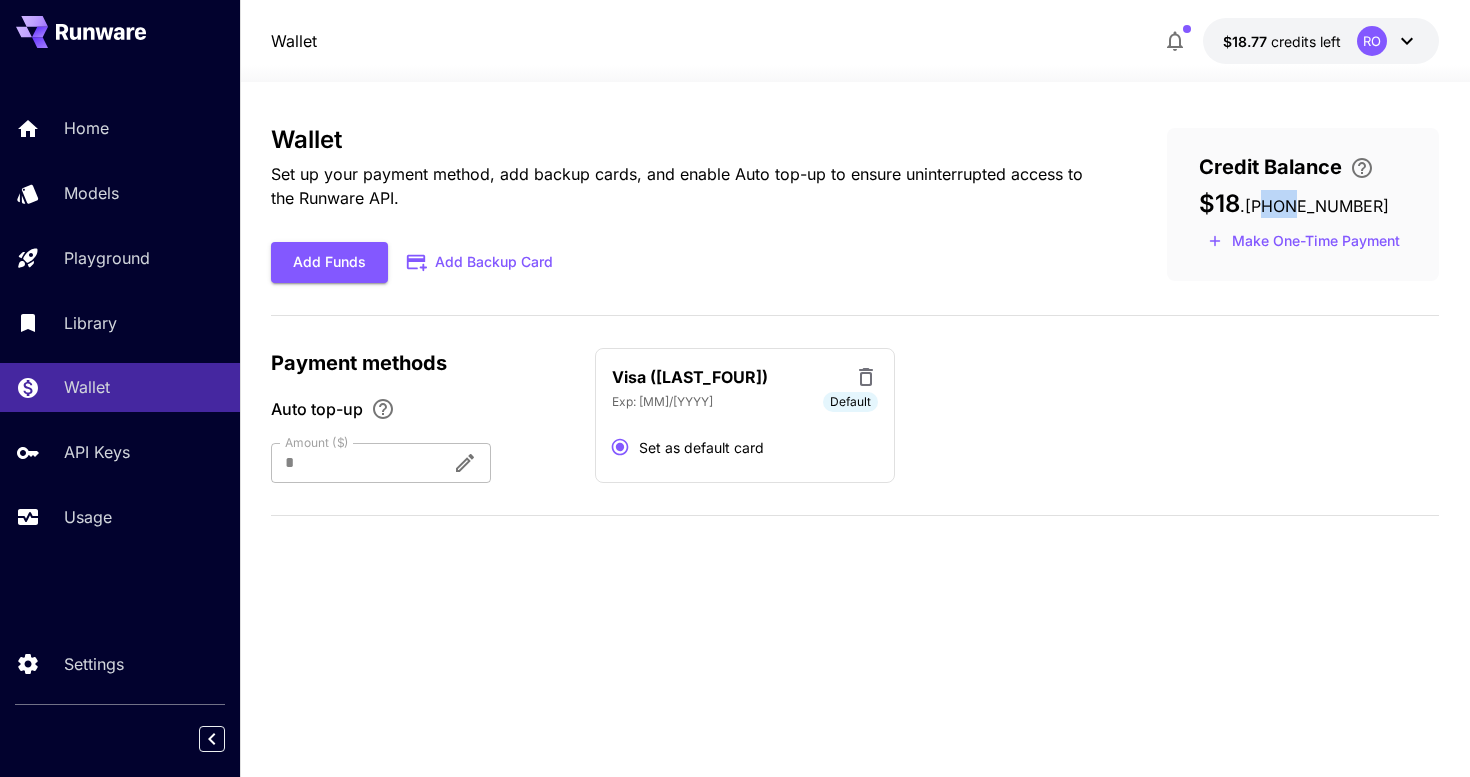 drag, startPoint x: 1264, startPoint y: 209, endPoint x: 1294, endPoint y: 208, distance: 30.016663 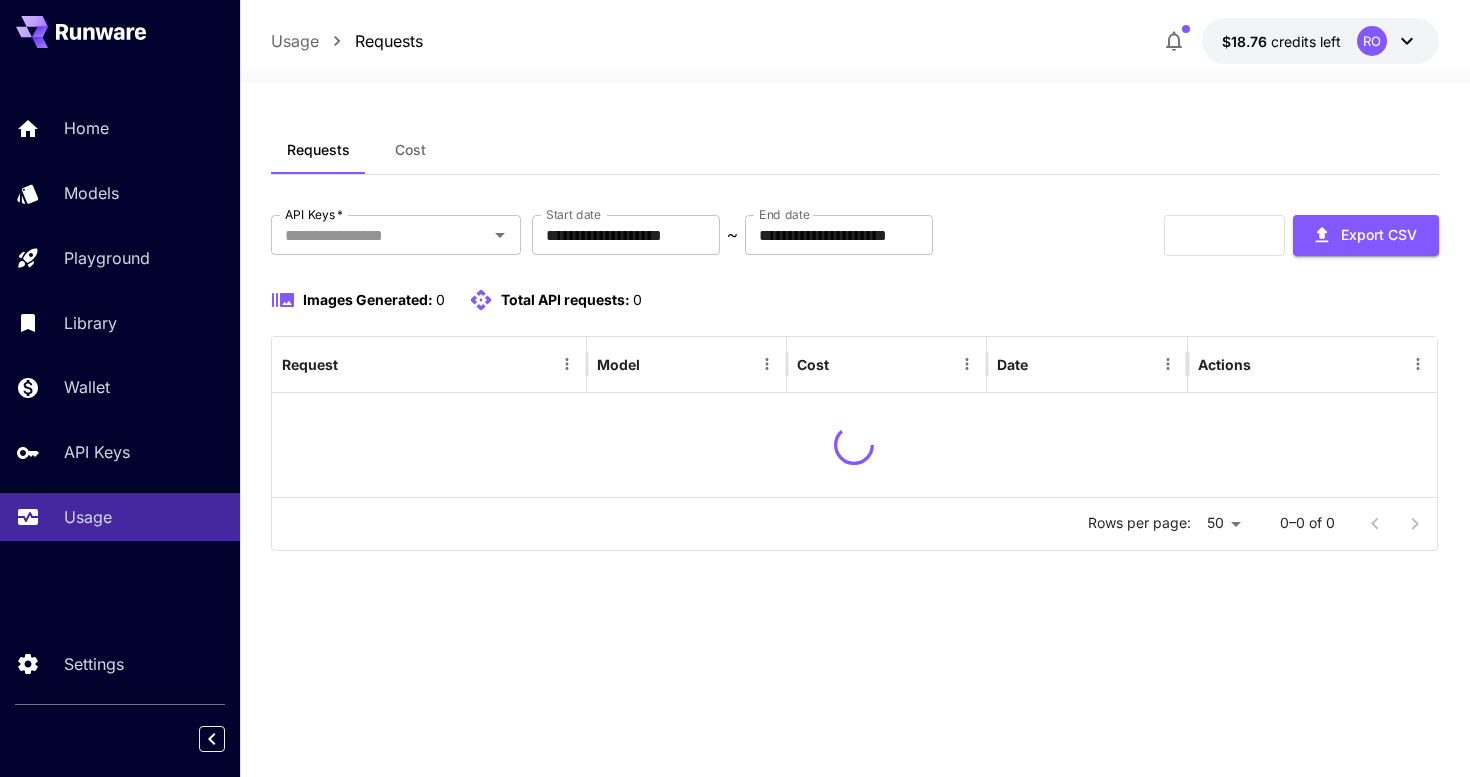 scroll, scrollTop: 0, scrollLeft: 0, axis: both 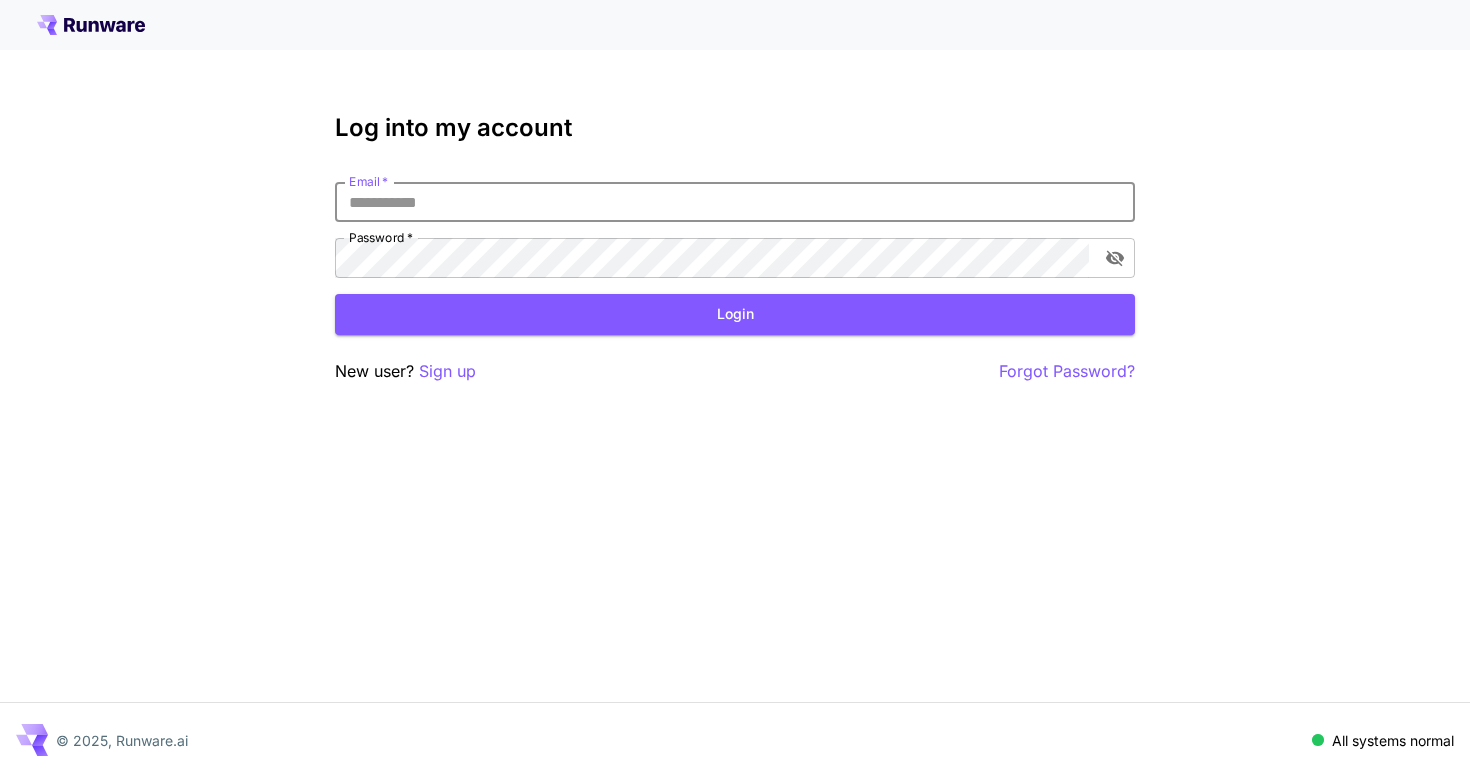 type on "**********" 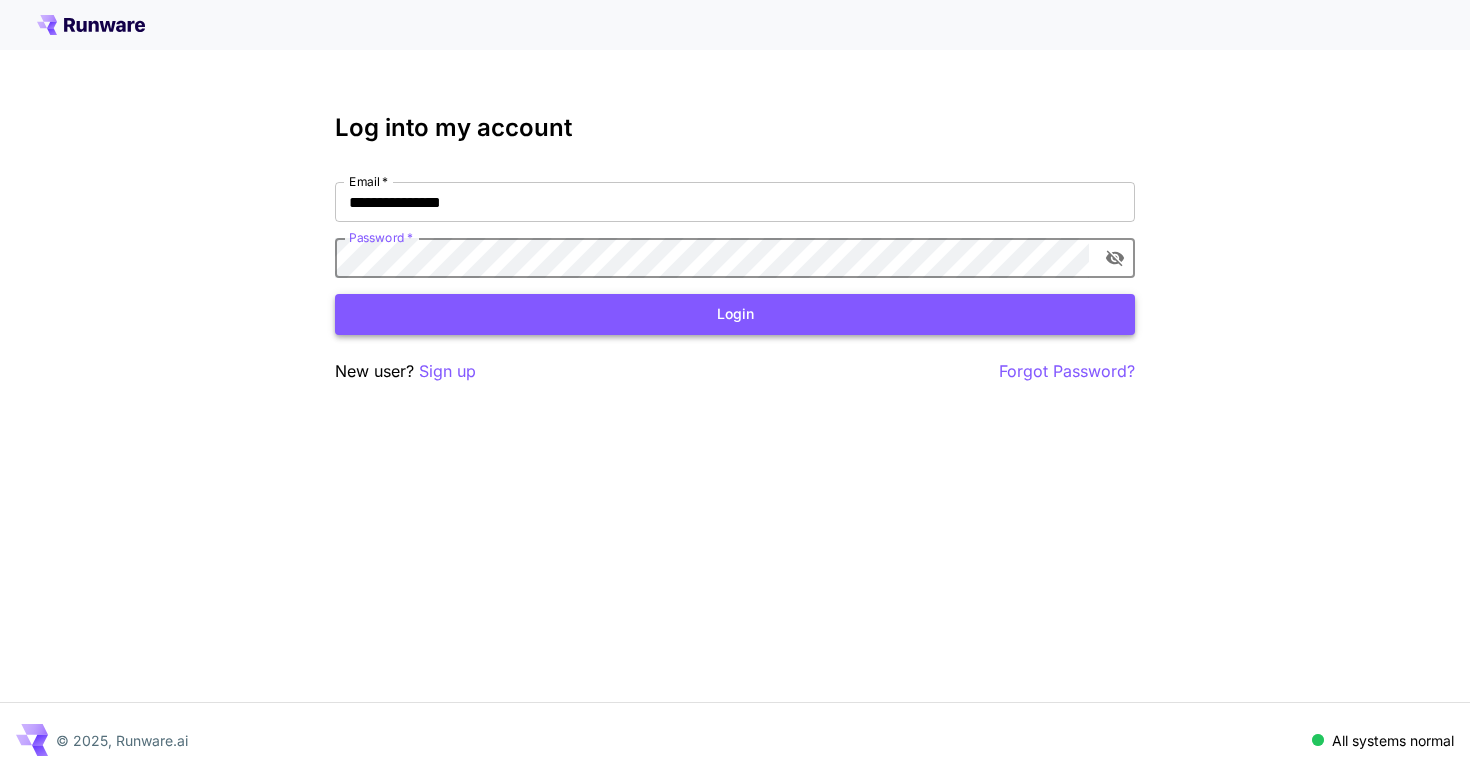click on "Login" at bounding box center [735, 314] 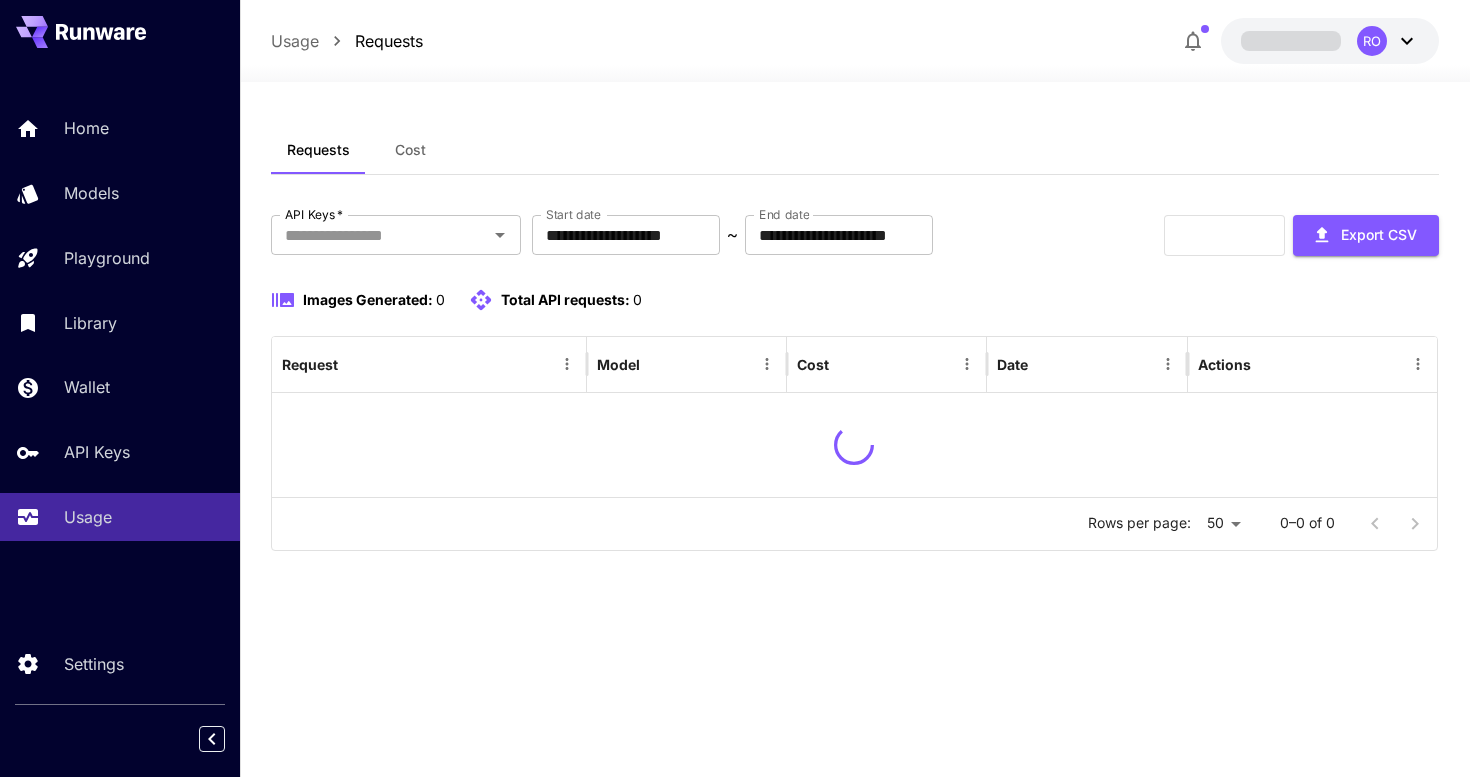 scroll, scrollTop: 0, scrollLeft: 0, axis: both 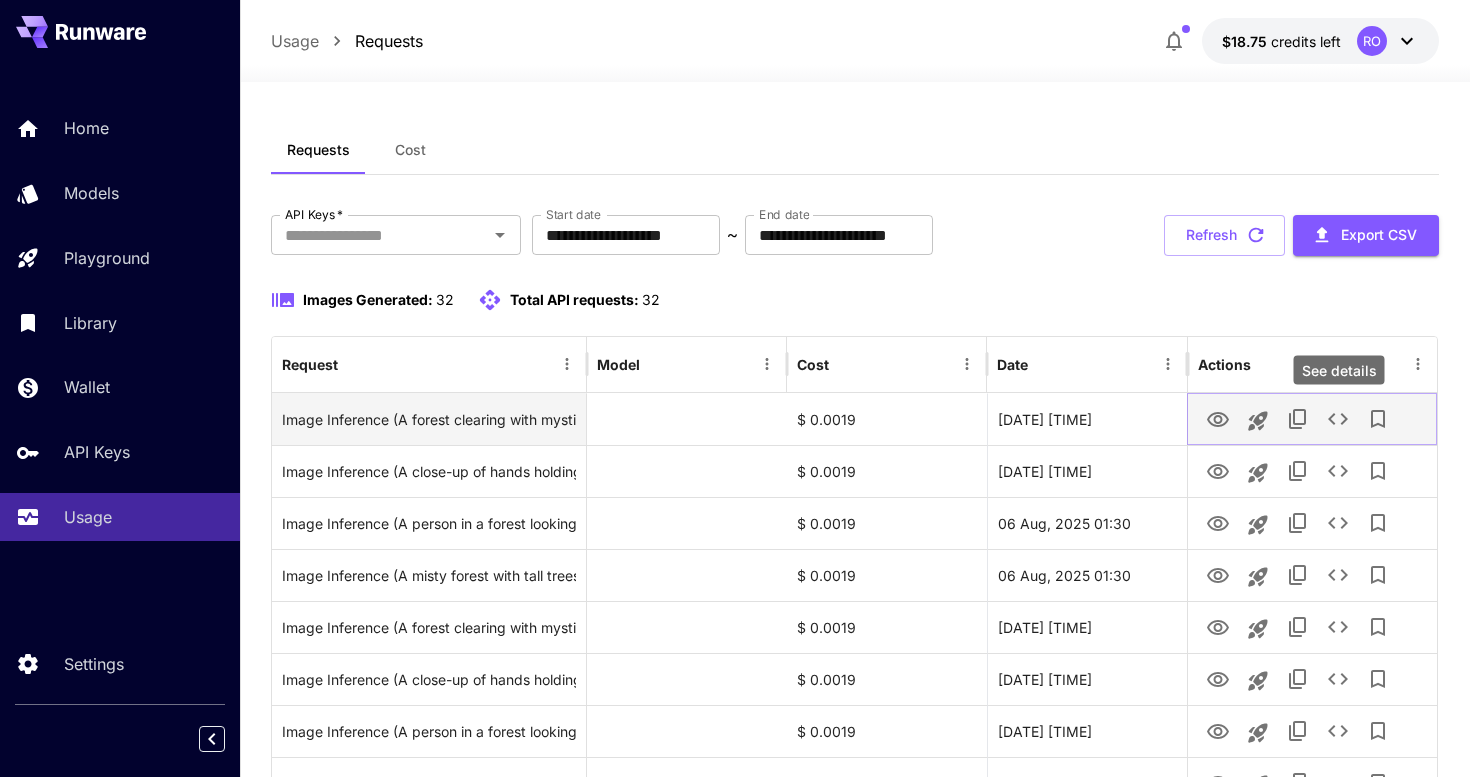 click 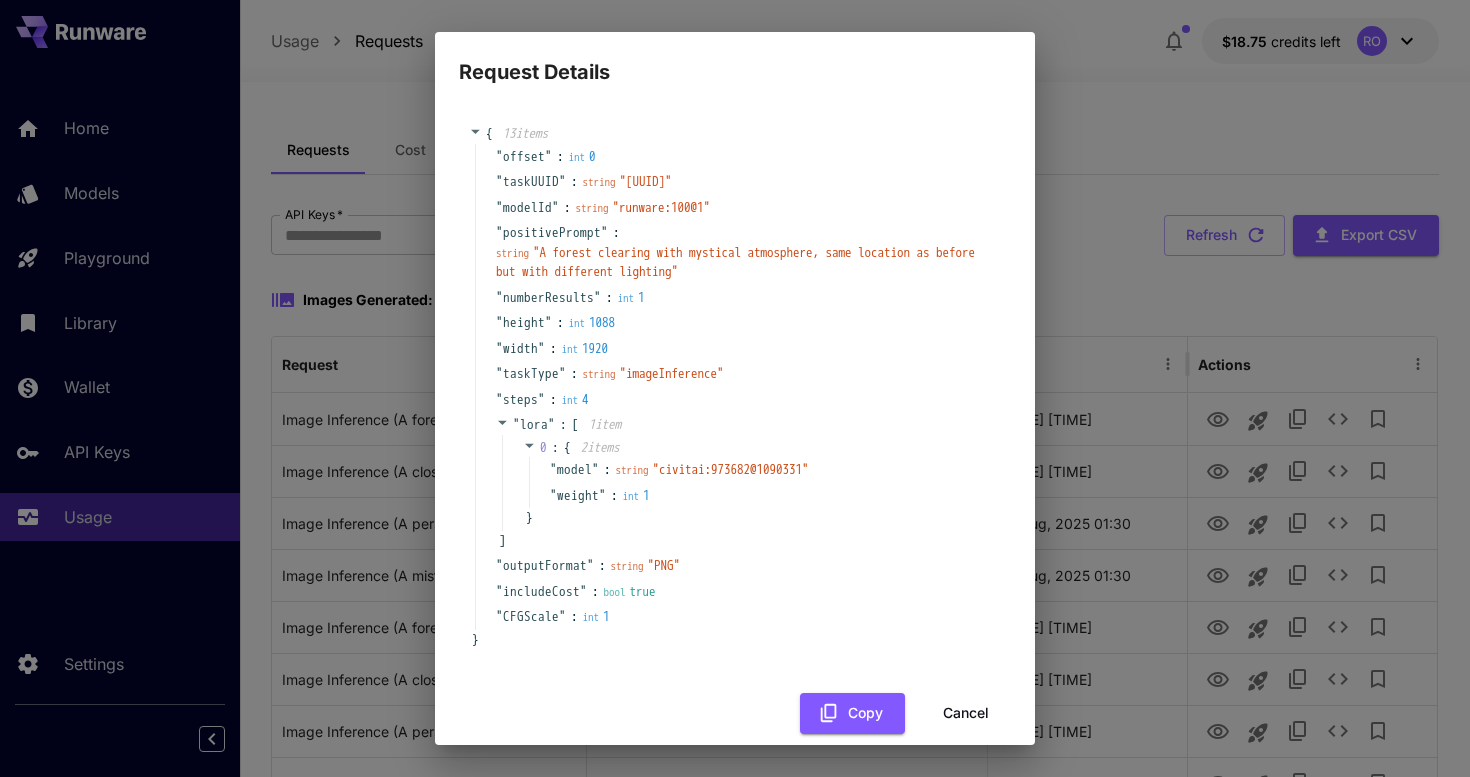 click on "Request Details { 13  item s " offset " : int 0 " taskUUID " : string " 2248209e-52e2-4eeb-ba45-e0cb220dc5ee " " modelId " : string " runware:100@1 " " positivePrompt " : string " A forest clearing with mystical atmosphere, same location as before but with different lighting " " numberResults " : int 1 " height " : int 1088 " width " : int 1920 " taskType " : string " imageInference " " steps " : int 4 " lora " : [ 1  item 0 : { 2  item s " model " : string " civitai:973682@1090331 " " weight " : int 1 } ] " outputFormat " : string " PNG " " includeCost " : bool true " CFGScale " : int 1 } Copy Cancel" at bounding box center [735, 388] 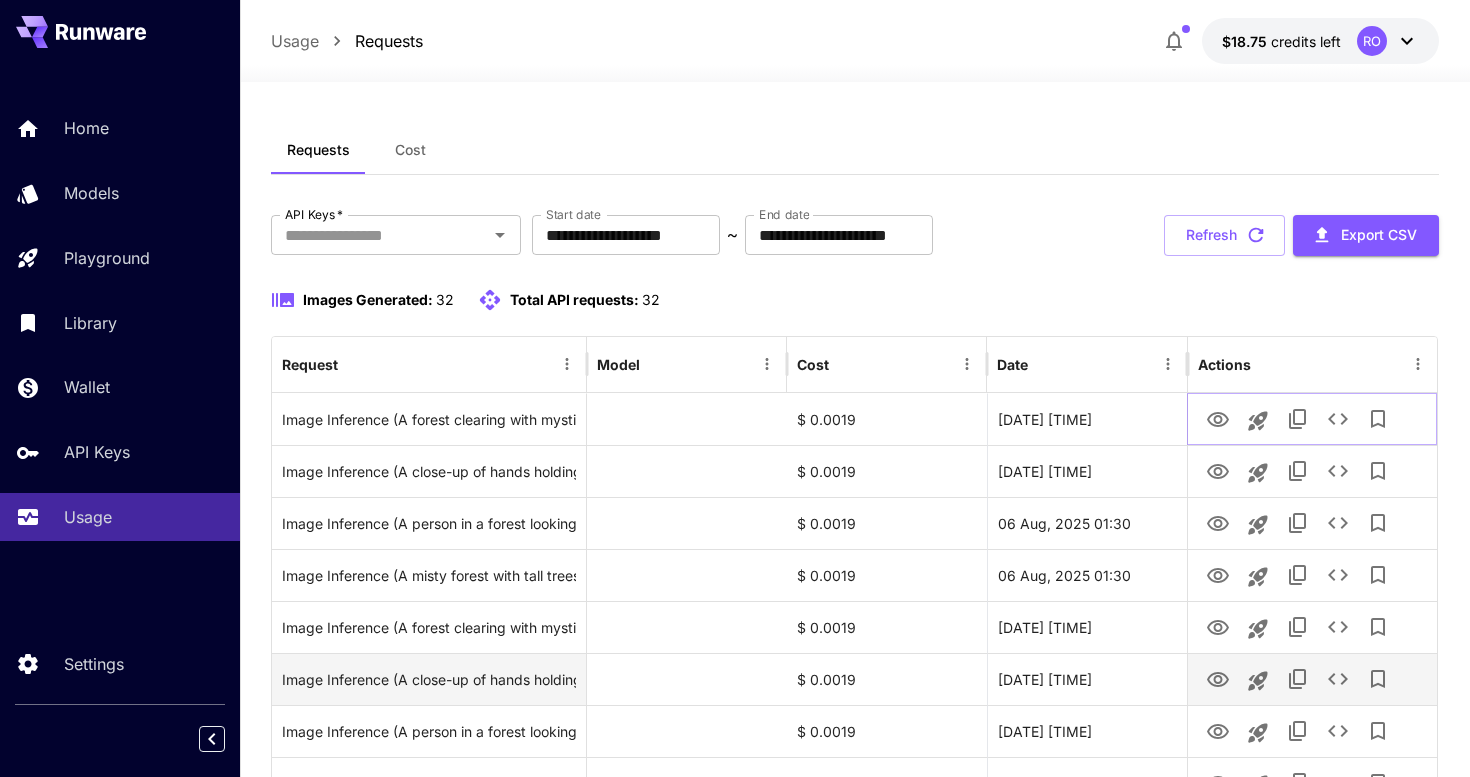 scroll, scrollTop: 0, scrollLeft: 0, axis: both 